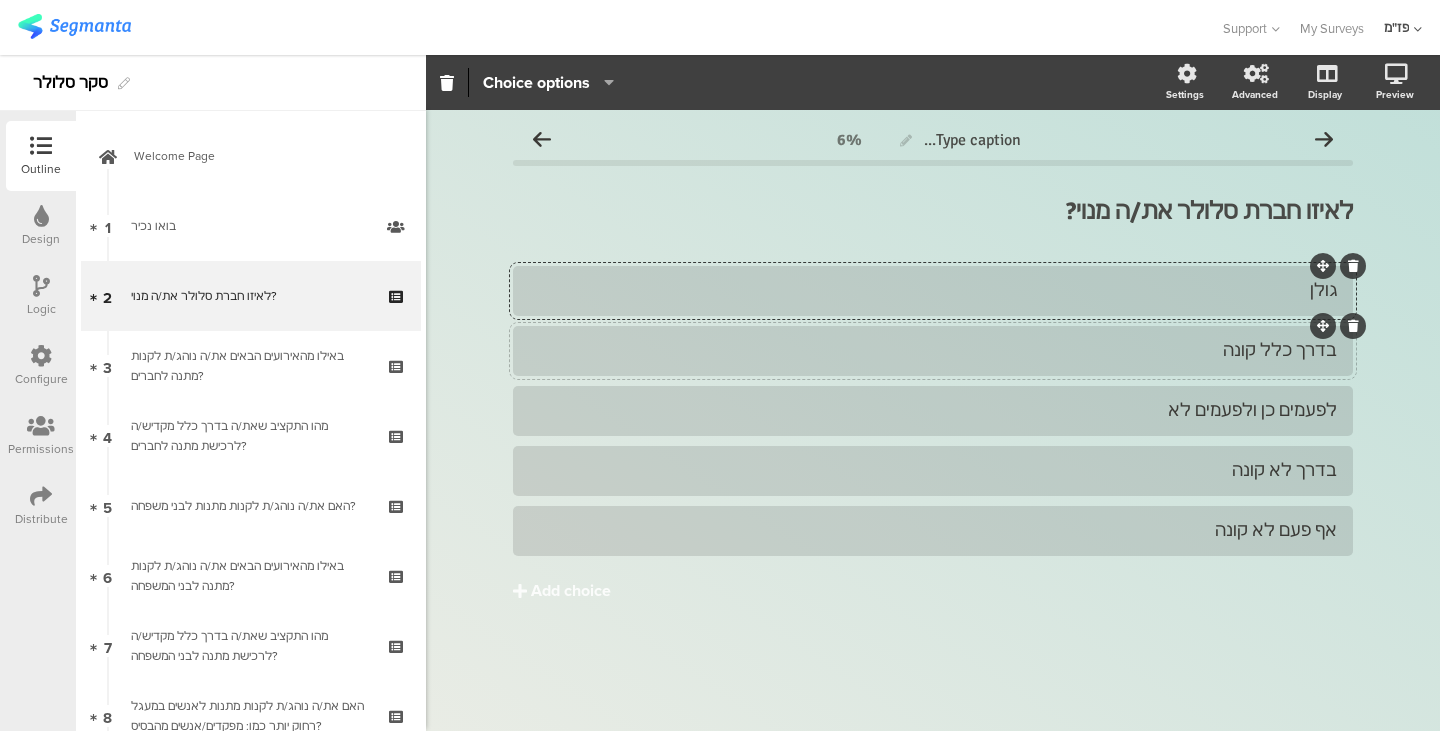 scroll, scrollTop: 0, scrollLeft: 0, axis: both 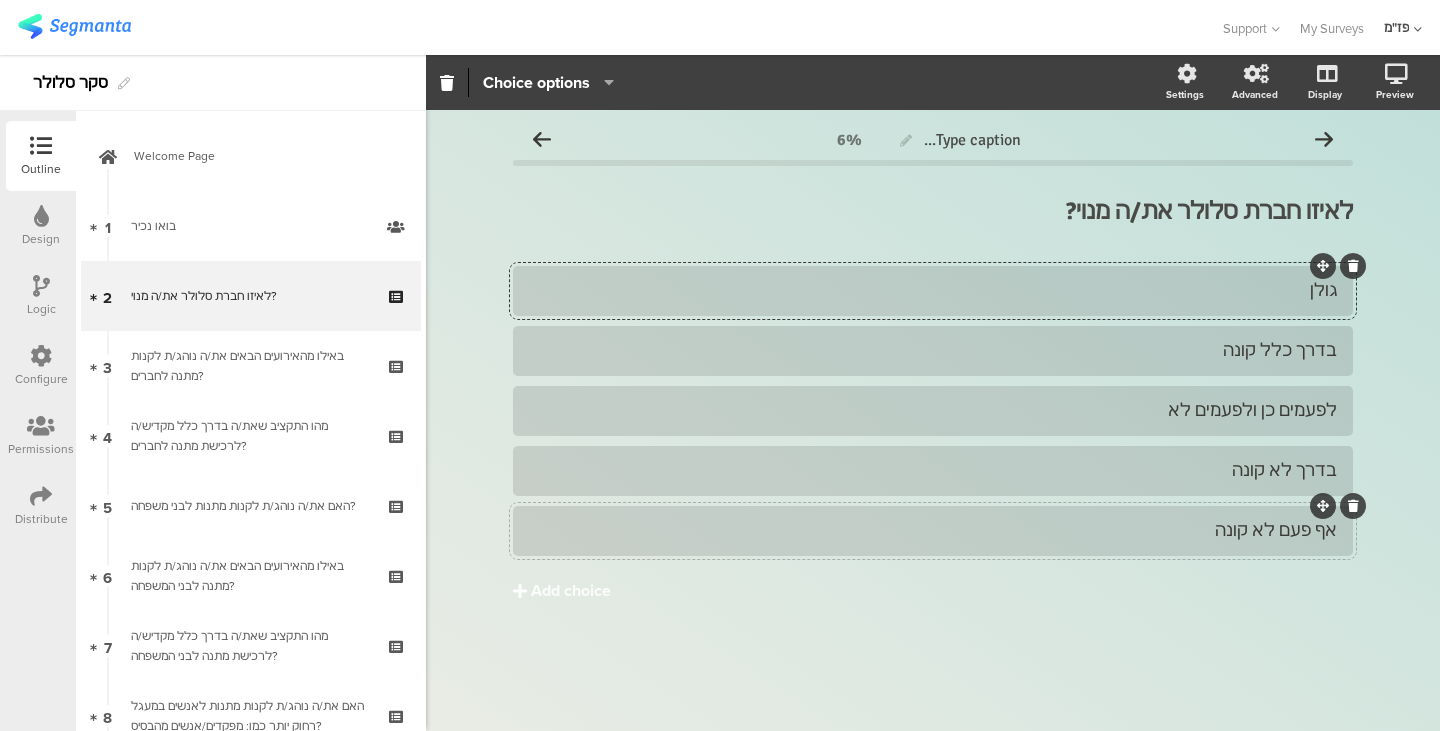 click on "אף פעם לא קונה" at bounding box center [933, 350] 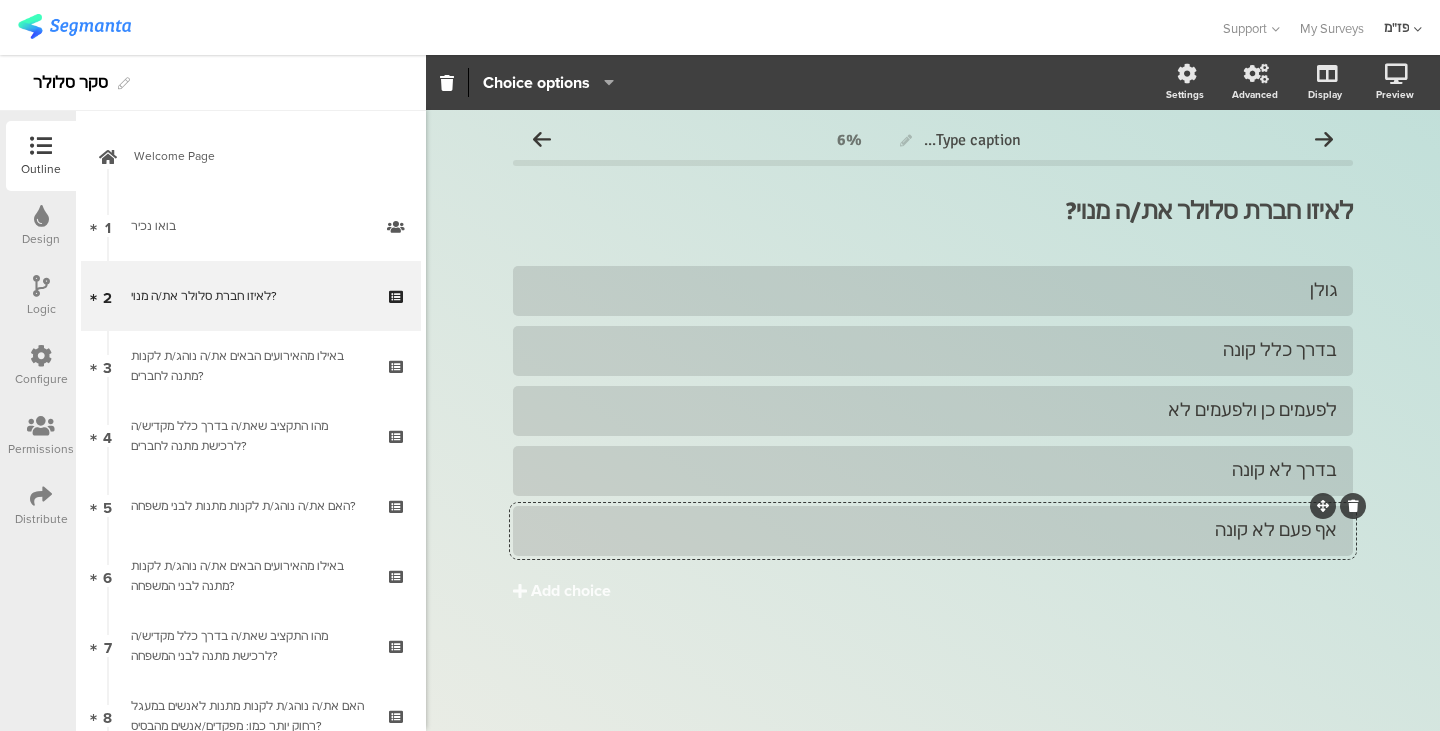 click on "אף פעם לא קונה" at bounding box center (933, 530) 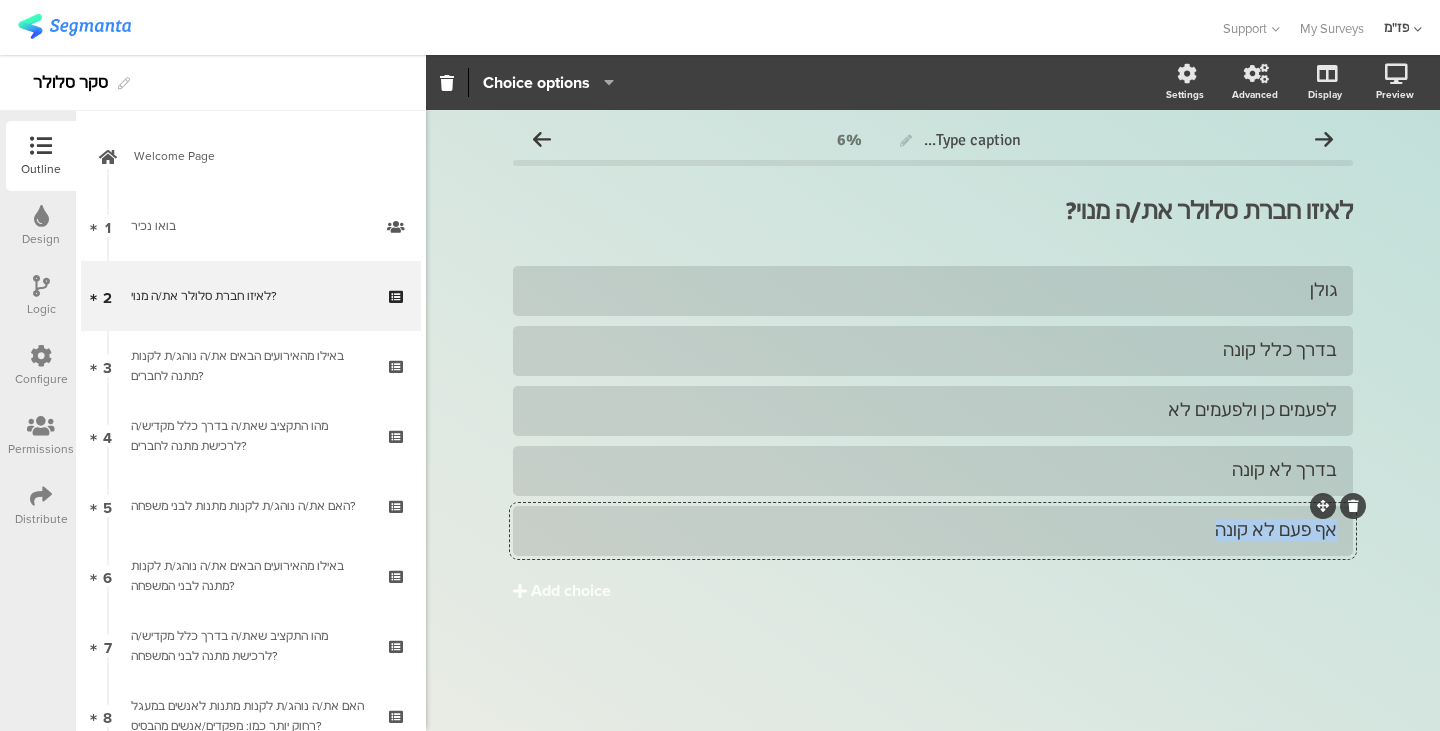 click on "אף פעם לא קונה" at bounding box center (933, 530) 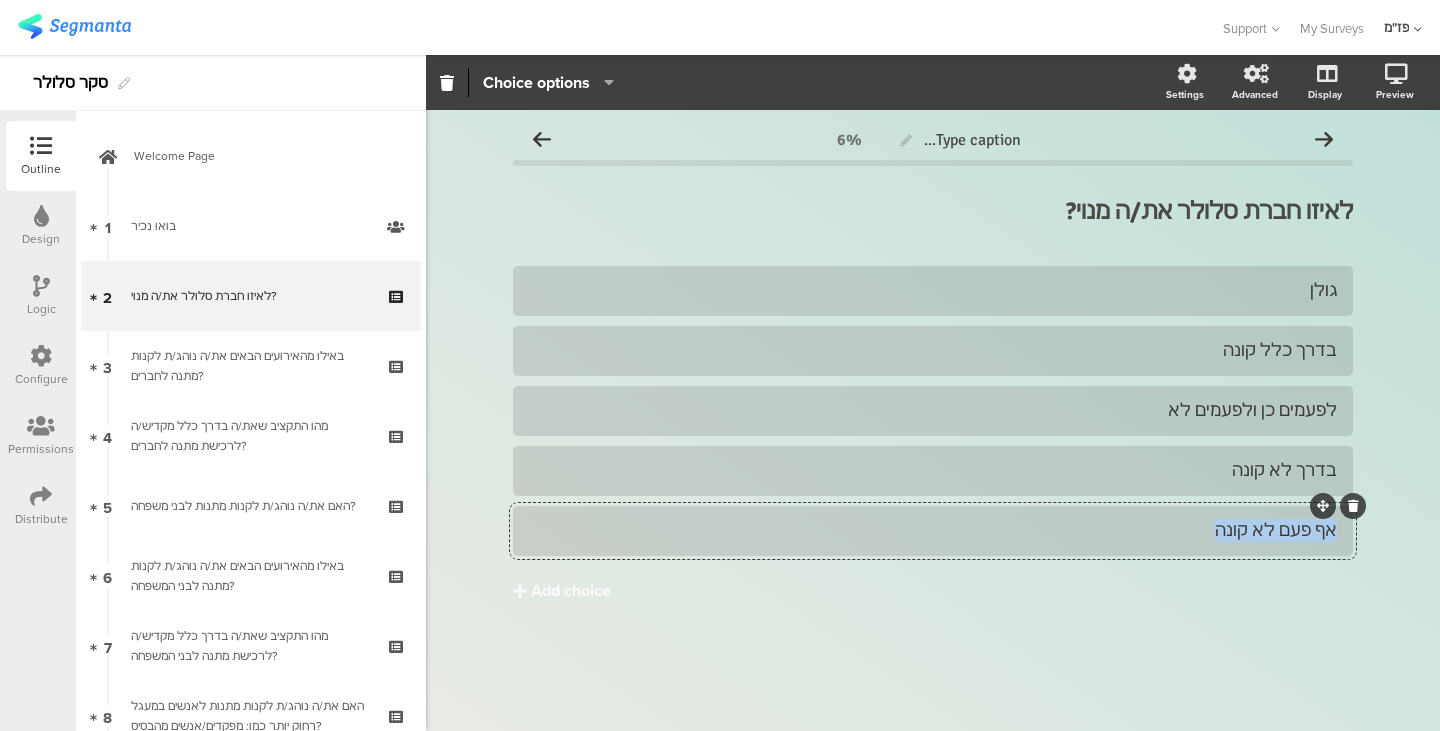 paste 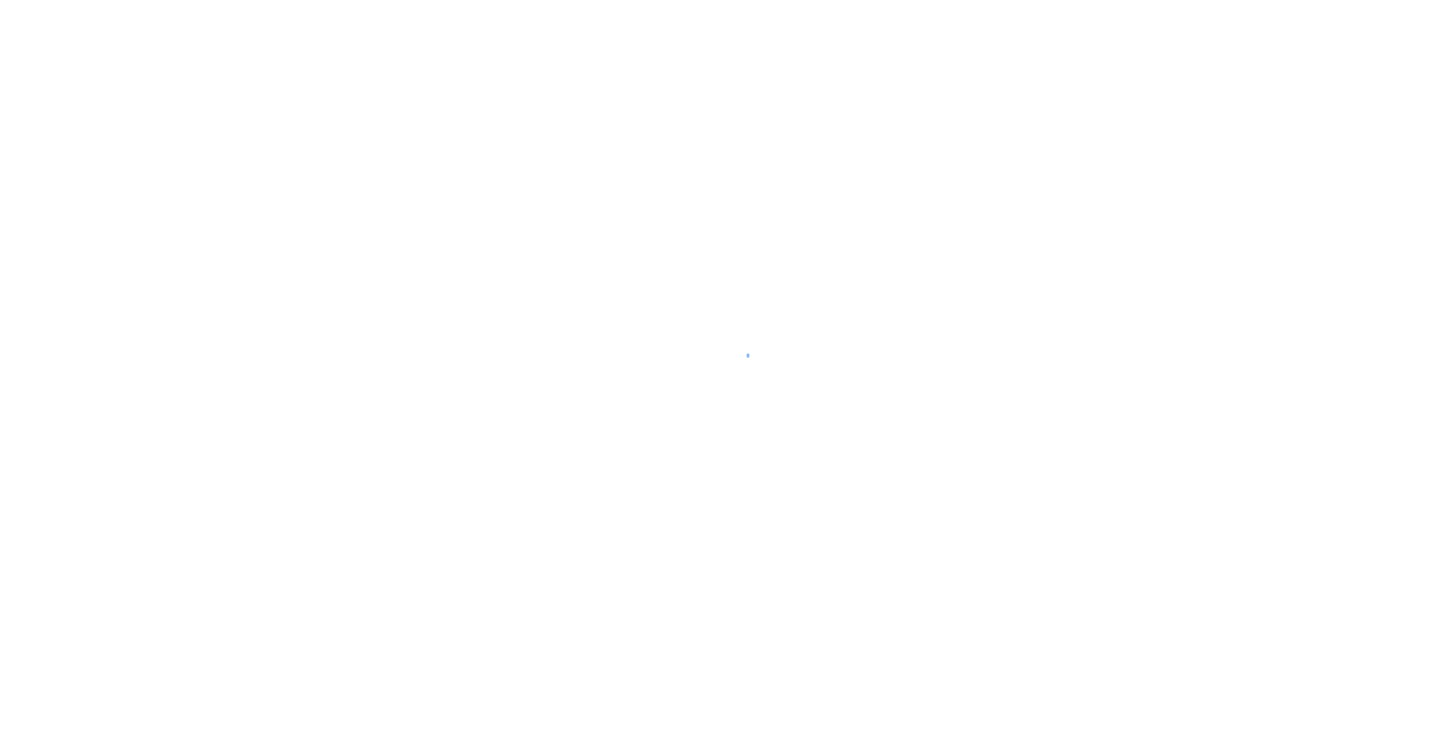scroll, scrollTop: 0, scrollLeft: 0, axis: both 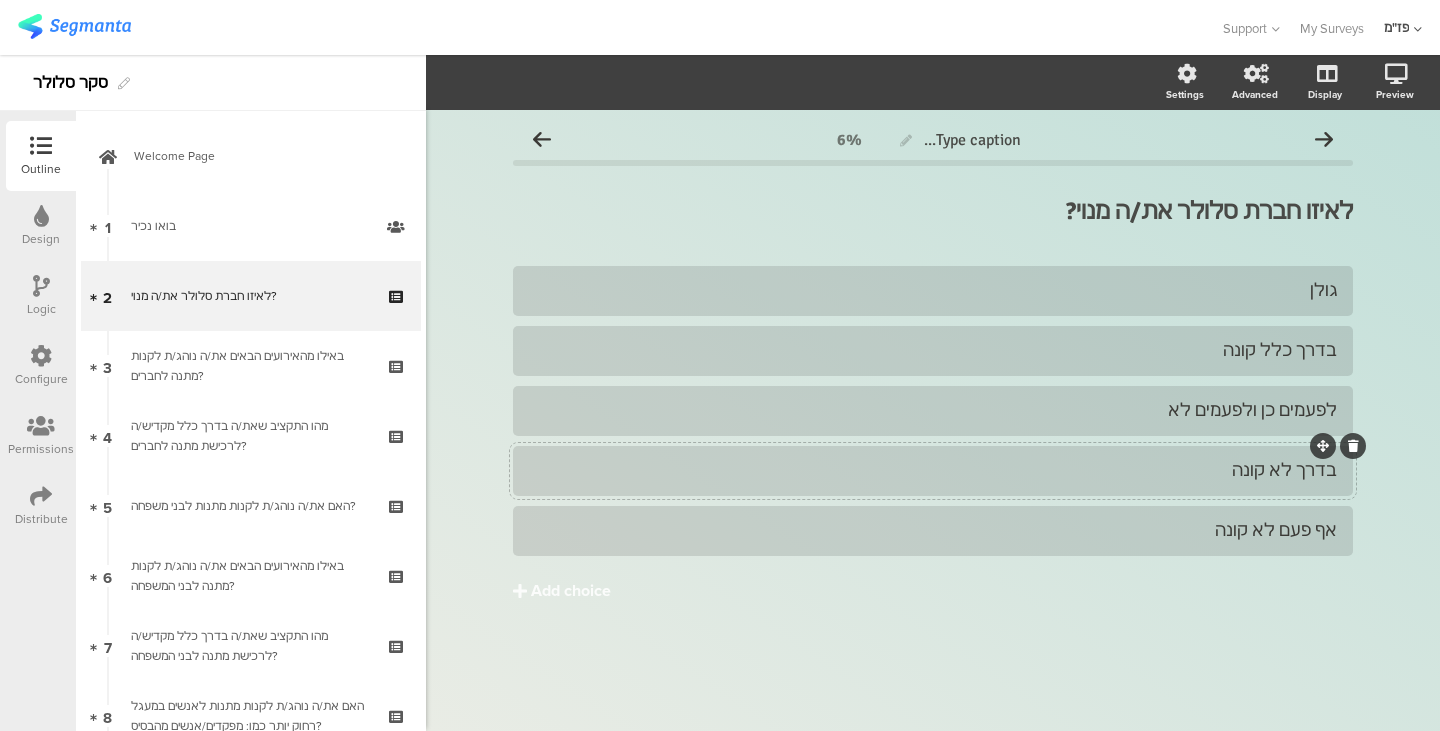 click on "בדרך לא קונה" at bounding box center (933, 290) 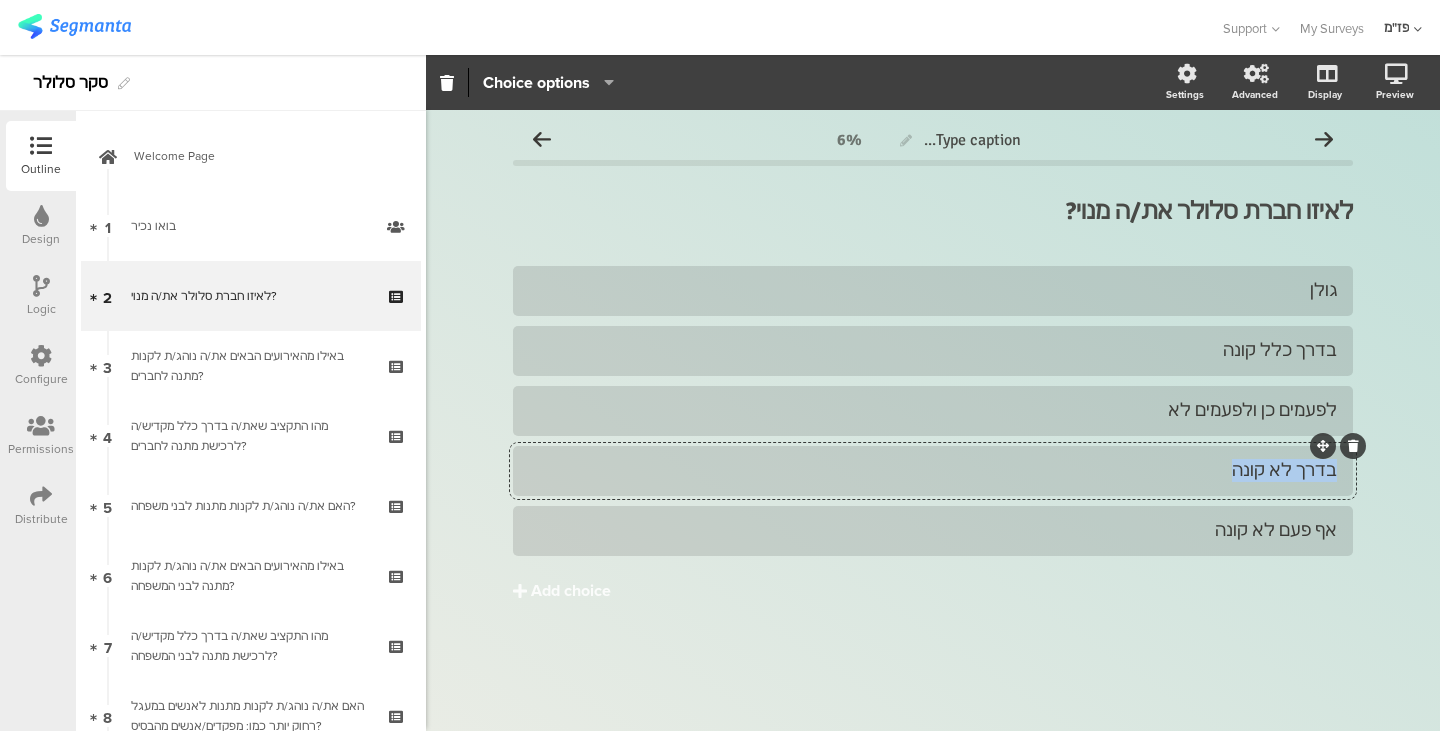 click on "בדרך לא קונה" at bounding box center [933, 470] 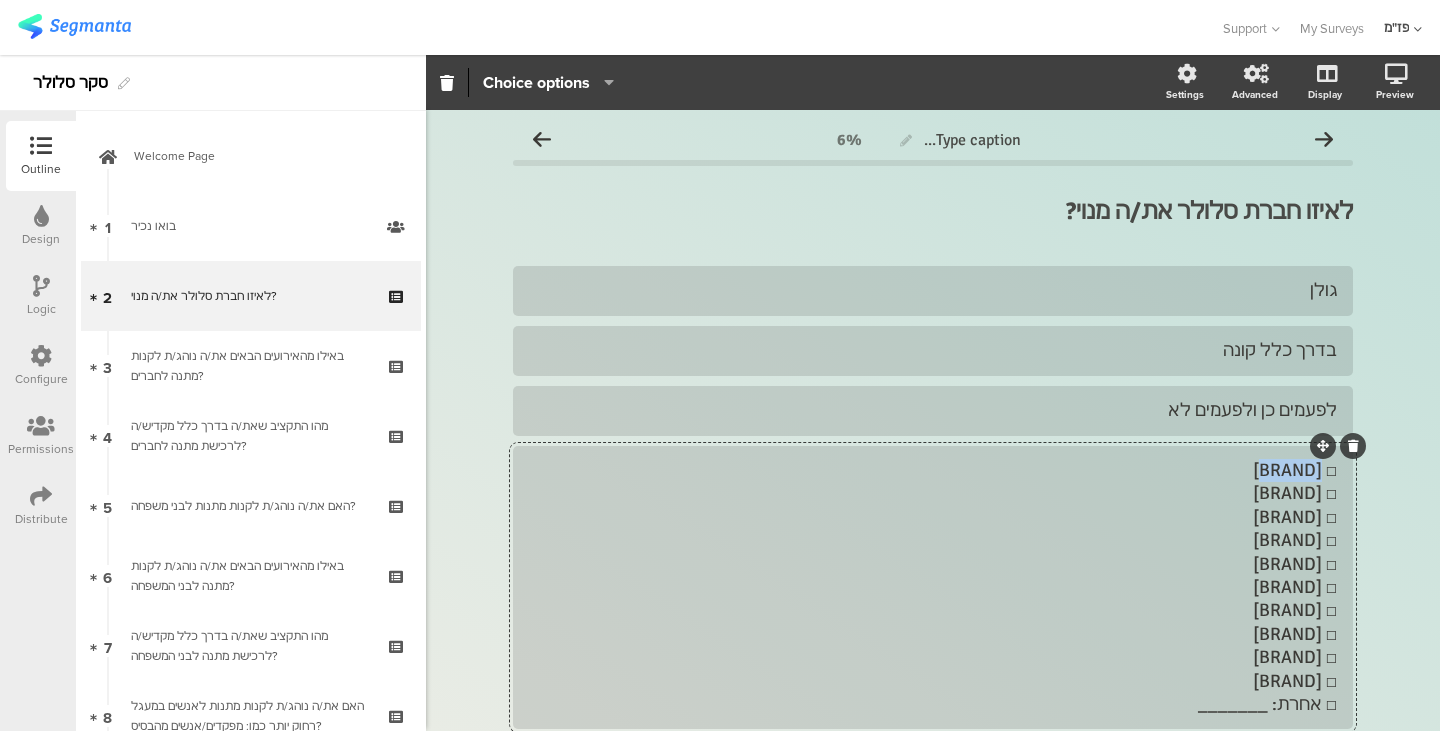 drag, startPoint x: 1257, startPoint y: 481, endPoint x: 1309, endPoint y: 479, distance: 52.03845 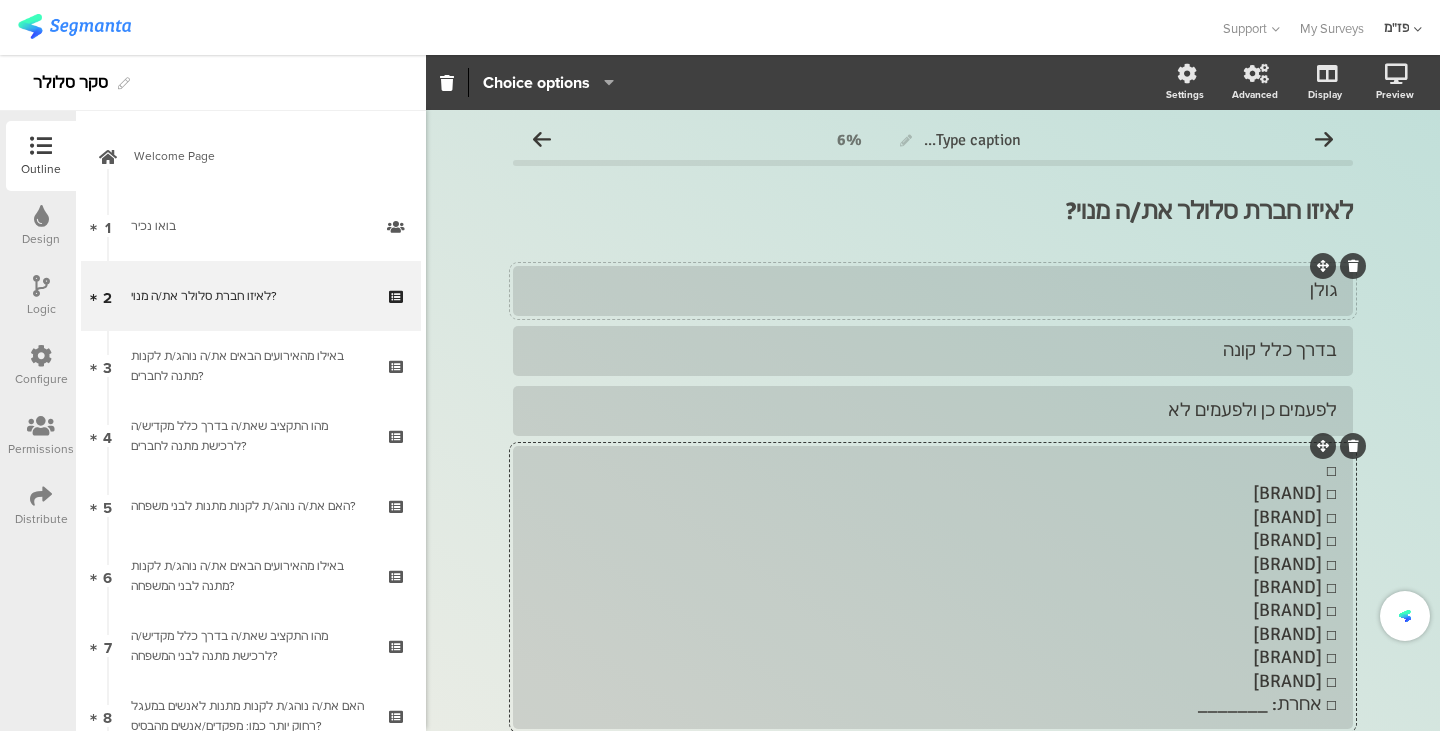 click on "גולן" at bounding box center [933, 290] 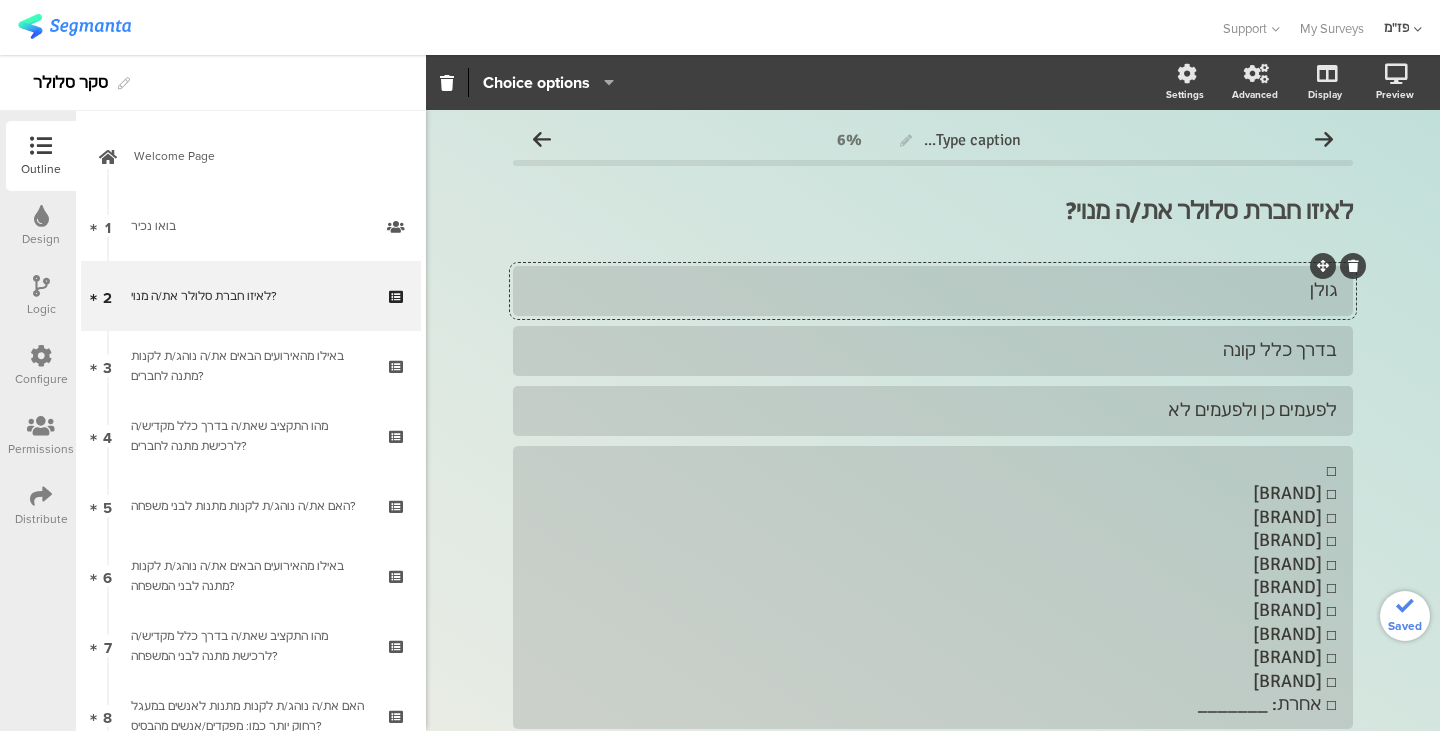 click on "גולן" at bounding box center [933, 290] 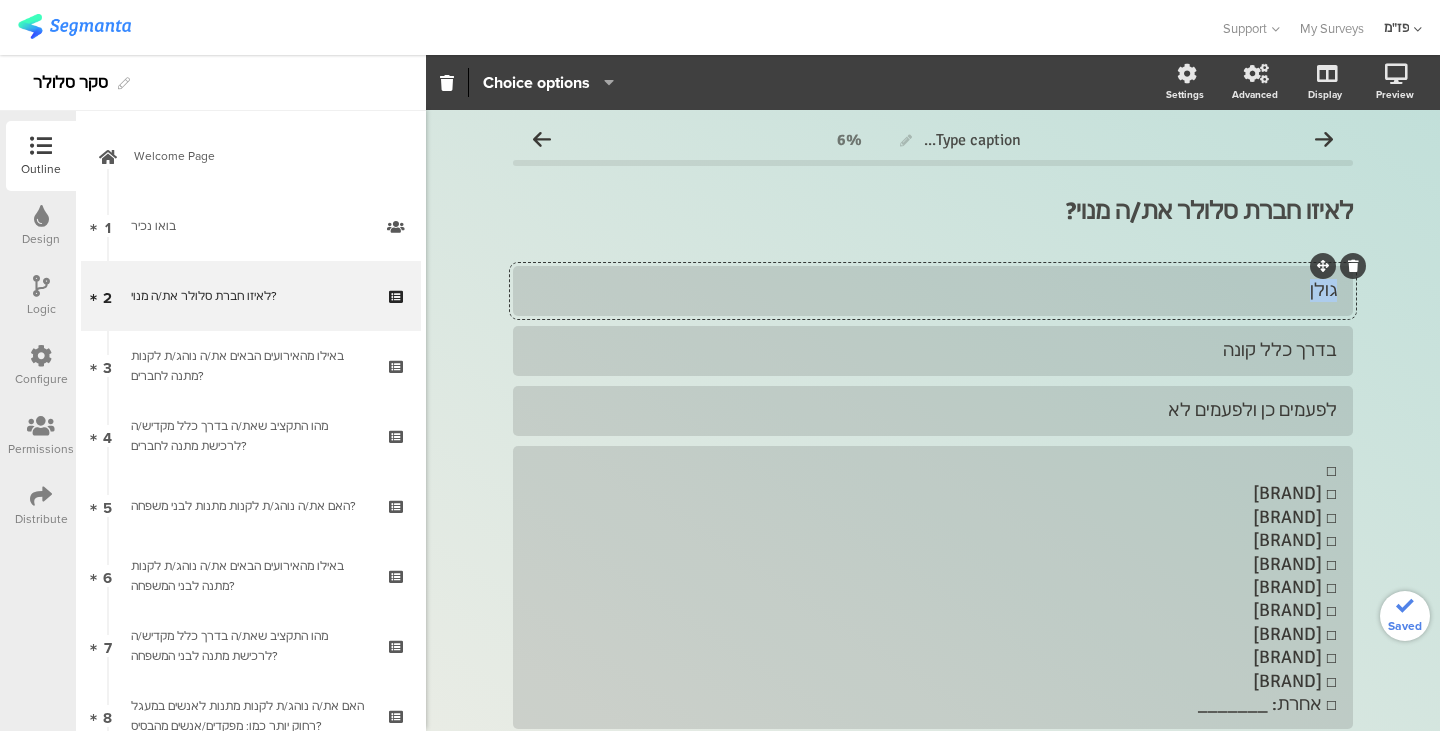 click on "גולן" at bounding box center (933, 290) 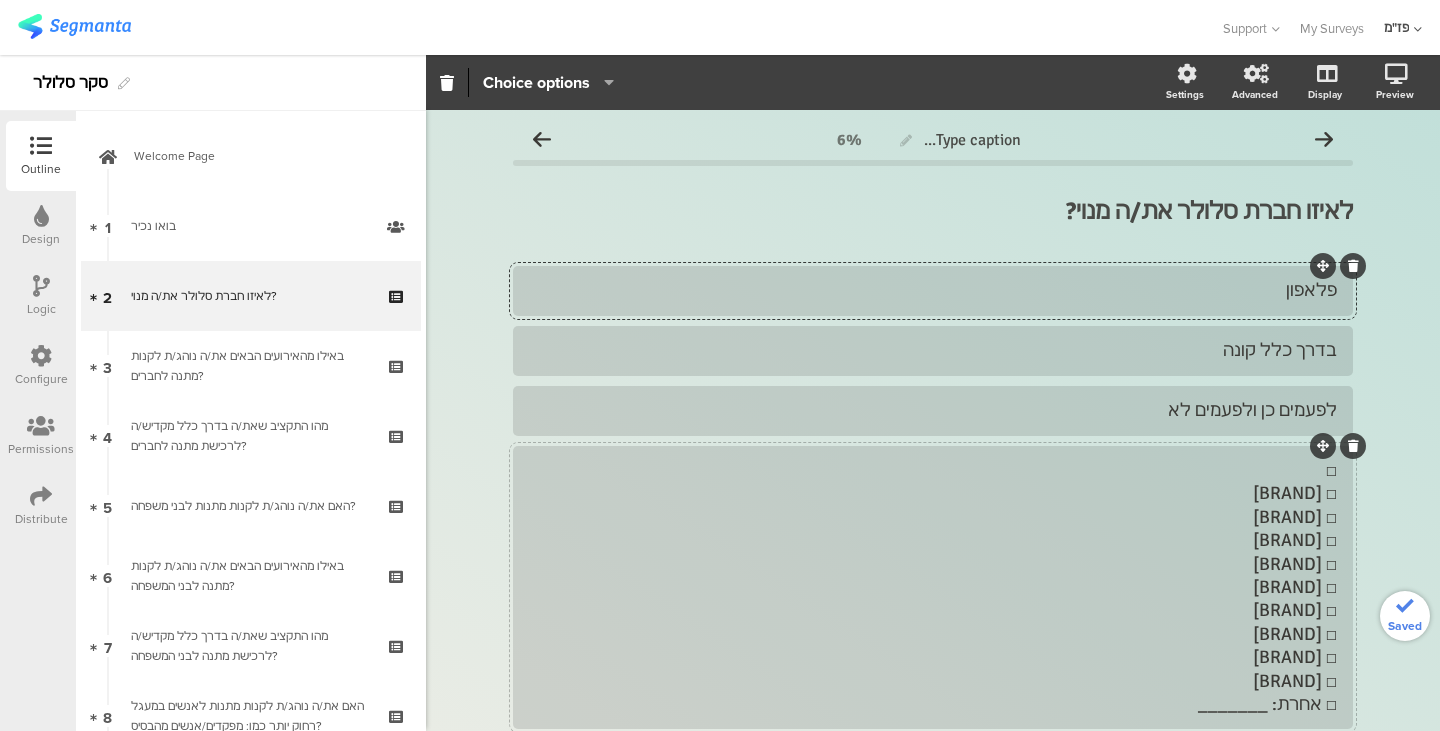 click on "☐
☐ [BRAND]
☐ [BRAND]
☐ [BRAND]
☐ [BRAND]
☐ [BRAND]
☐ [BRAND]
☐ [BRAND]
☐ [BRAND]
☐ [BRAND]
☐ אחרת: _______" at bounding box center [933, 587] 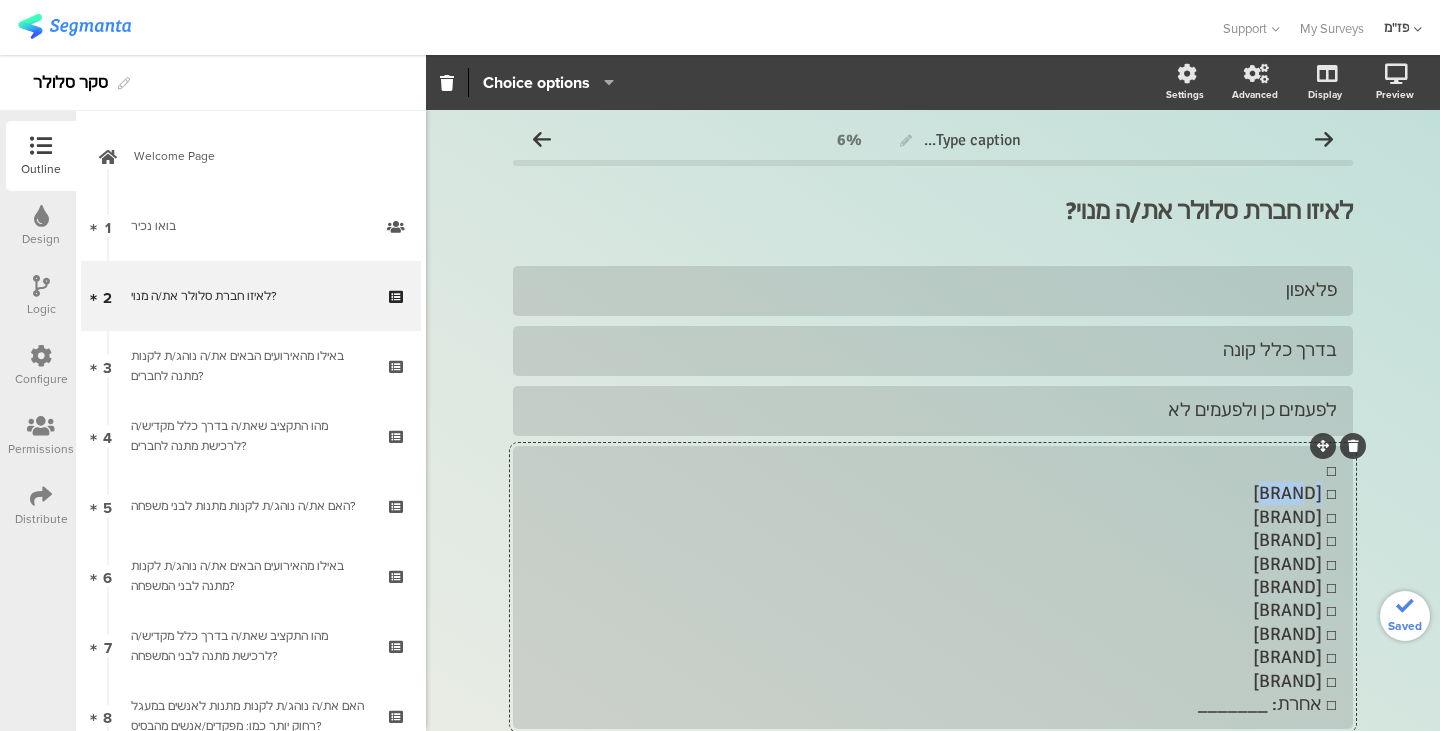 click on "☐
☐ [BRAND]
☐ [BRAND]
☐ [BRAND]
☐ [BRAND]
☐ [BRAND]
☐ [BRAND]
☐ [BRAND]
☐ [BRAND]
☐ [BRAND]
☐ אחרת: _______" at bounding box center [933, 587] 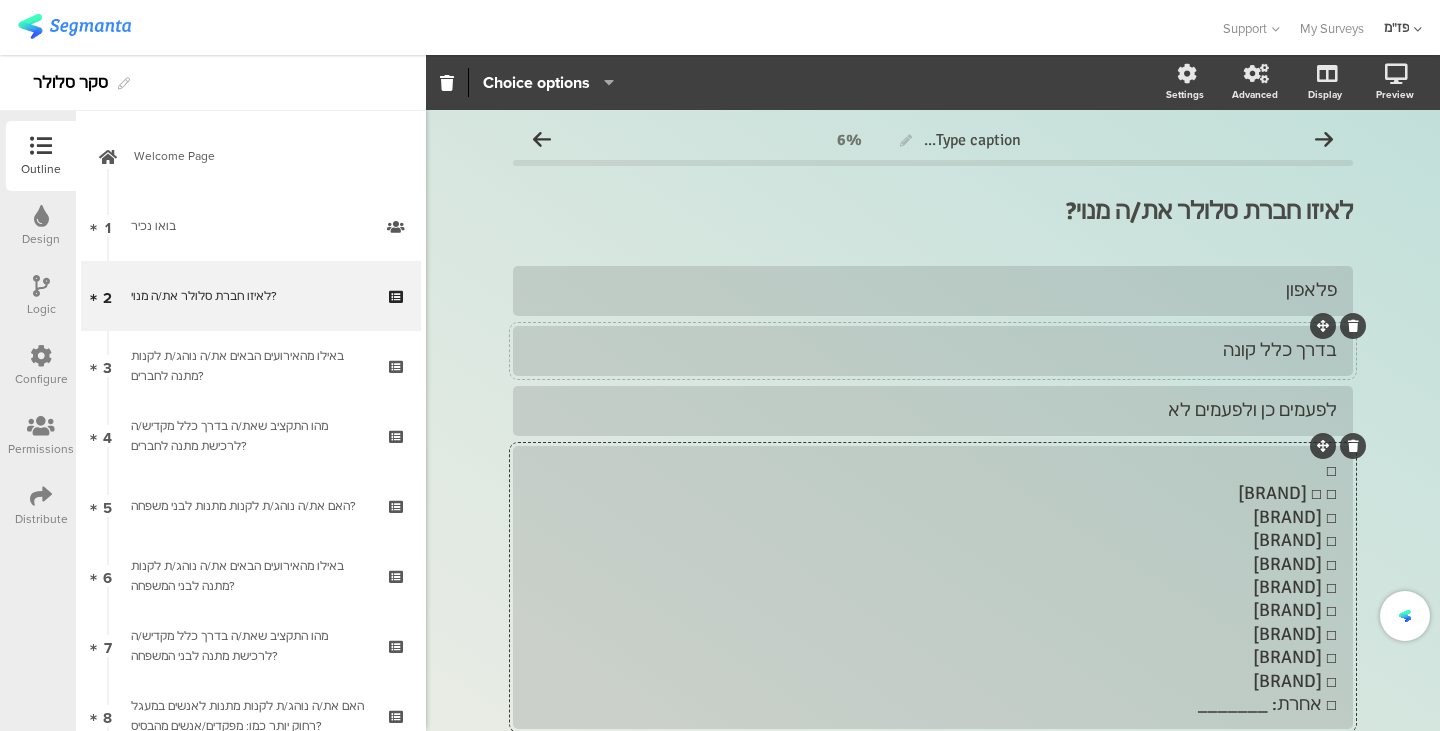click on "בדרך כלל קונה" at bounding box center [933, 350] 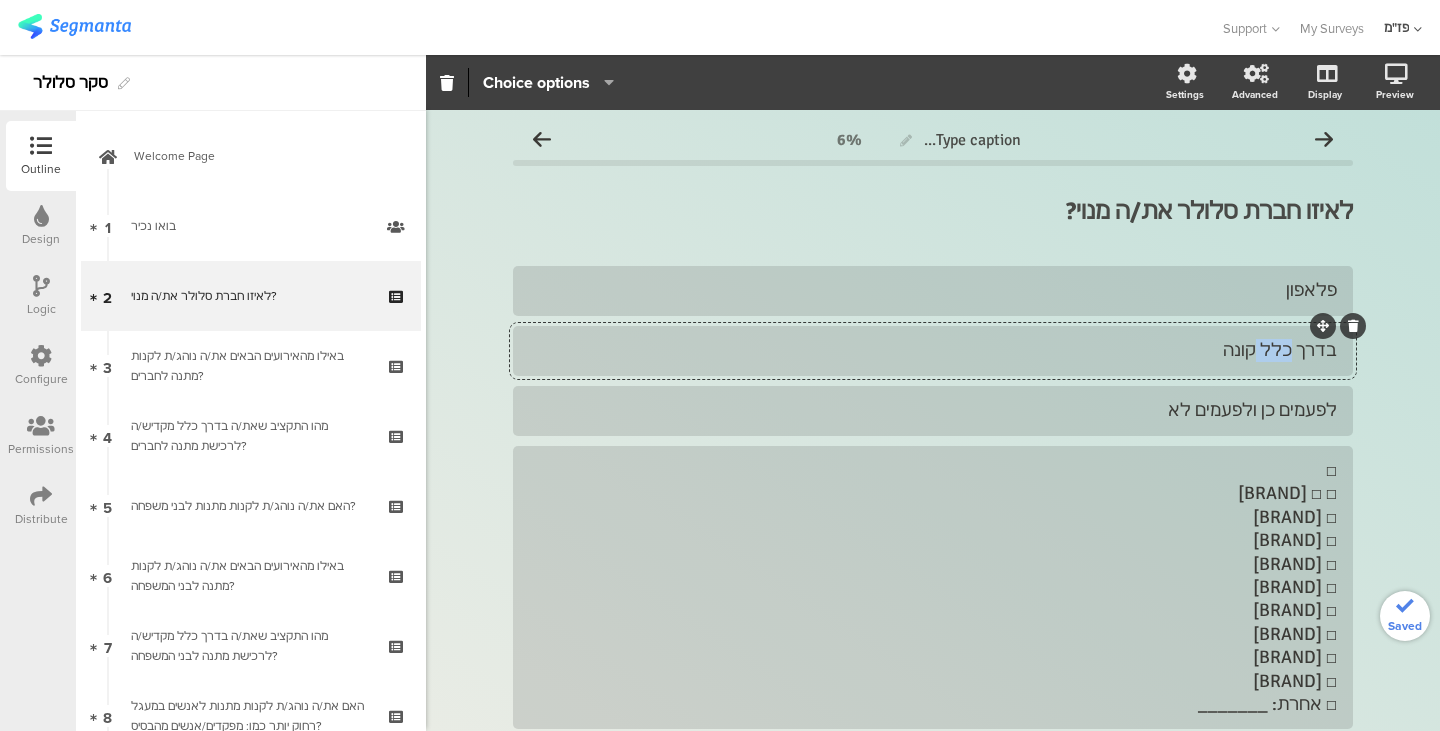 click on "בדרך כלל קונה" at bounding box center [933, 350] 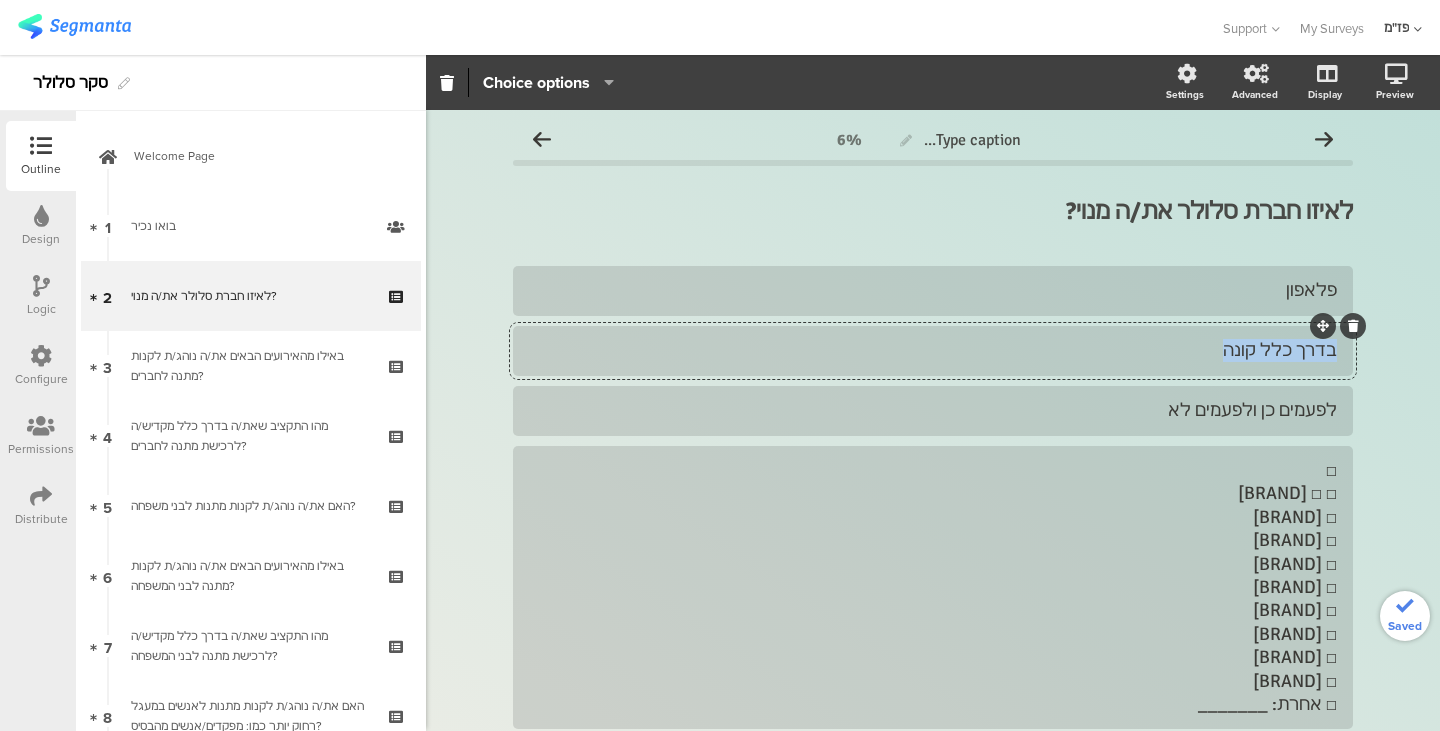 click on "בדרך כלל קונה" at bounding box center (933, 350) 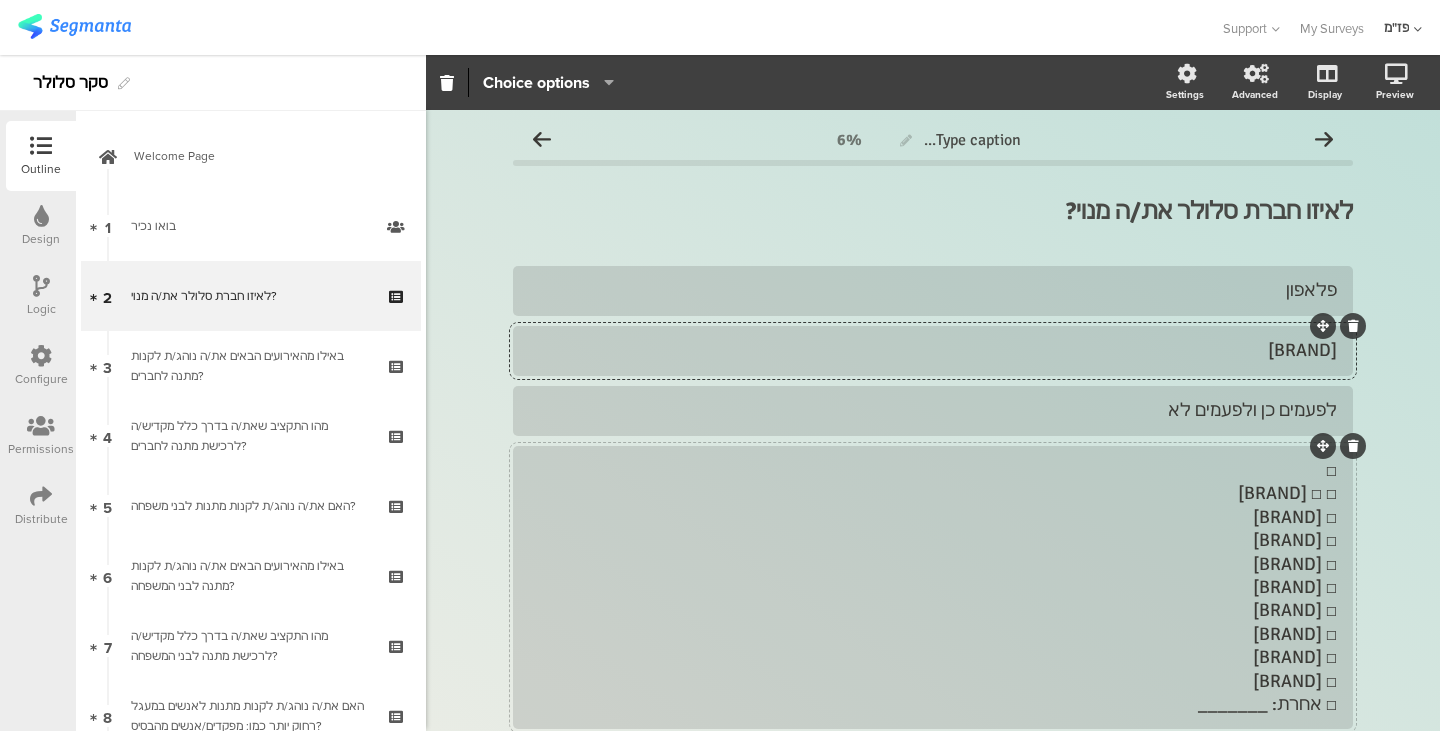 click on "☐
☐ ☐ [BRAND]
☐ [BRAND]
☐ [BRAND]
☐ [BRAND]
☐ [BRAND]
☐ [BRAND]
☐ [BRAND]
☐ [BRAND]
☐ [BRAND]
☐ אחרת: _______" at bounding box center (933, 290) 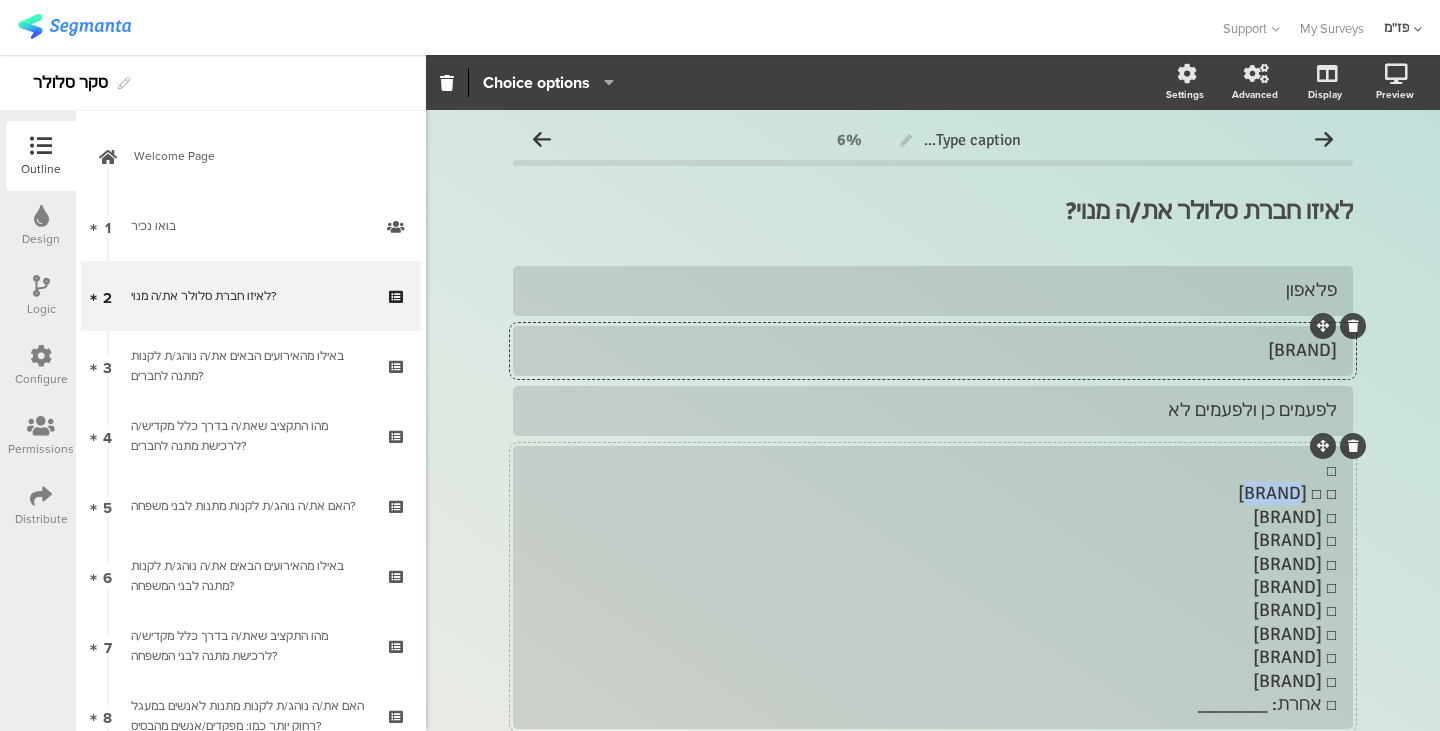 click on "☐
☐ ☐ [BRAND]
☐ [BRAND]
☐ [BRAND]
☐ [BRAND]
☐ [BRAND]
☐ [BRAND]
☐ [BRAND]
☐ [BRAND]
☐ [BRAND]
☐ אחרת: _______" at bounding box center (933, 290) 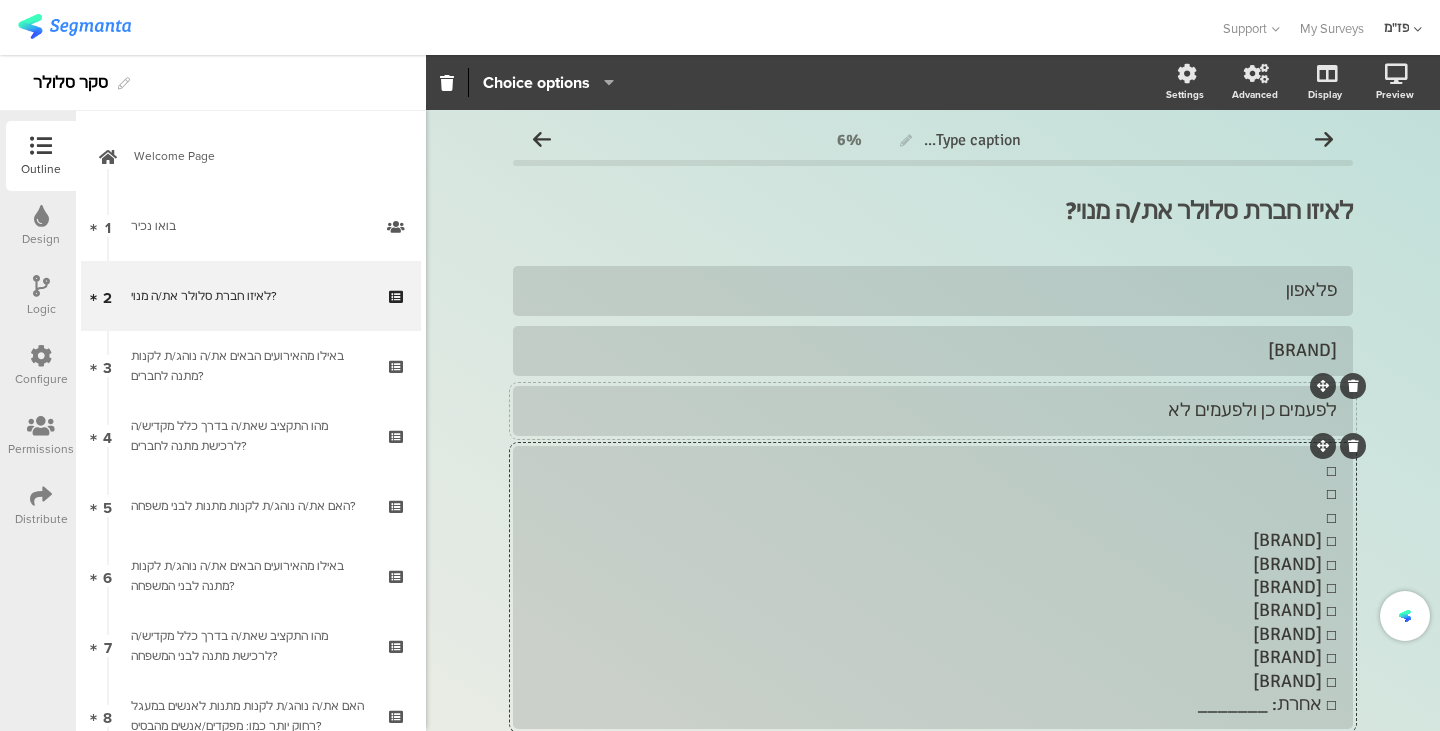 click on "לפעמים כן ולפעמים לא" at bounding box center (933, 410) 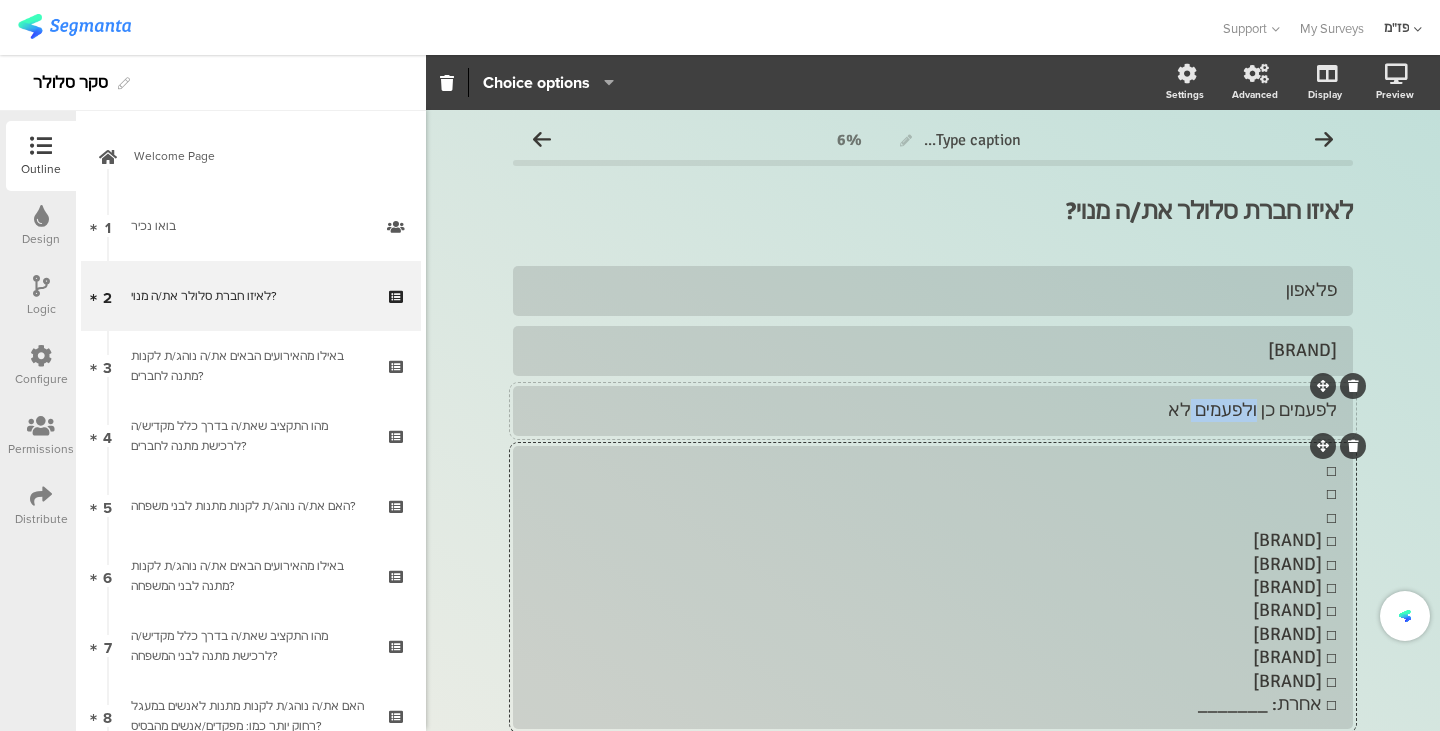 click on "לפעמים כן ולפעמים לא" at bounding box center (933, 410) 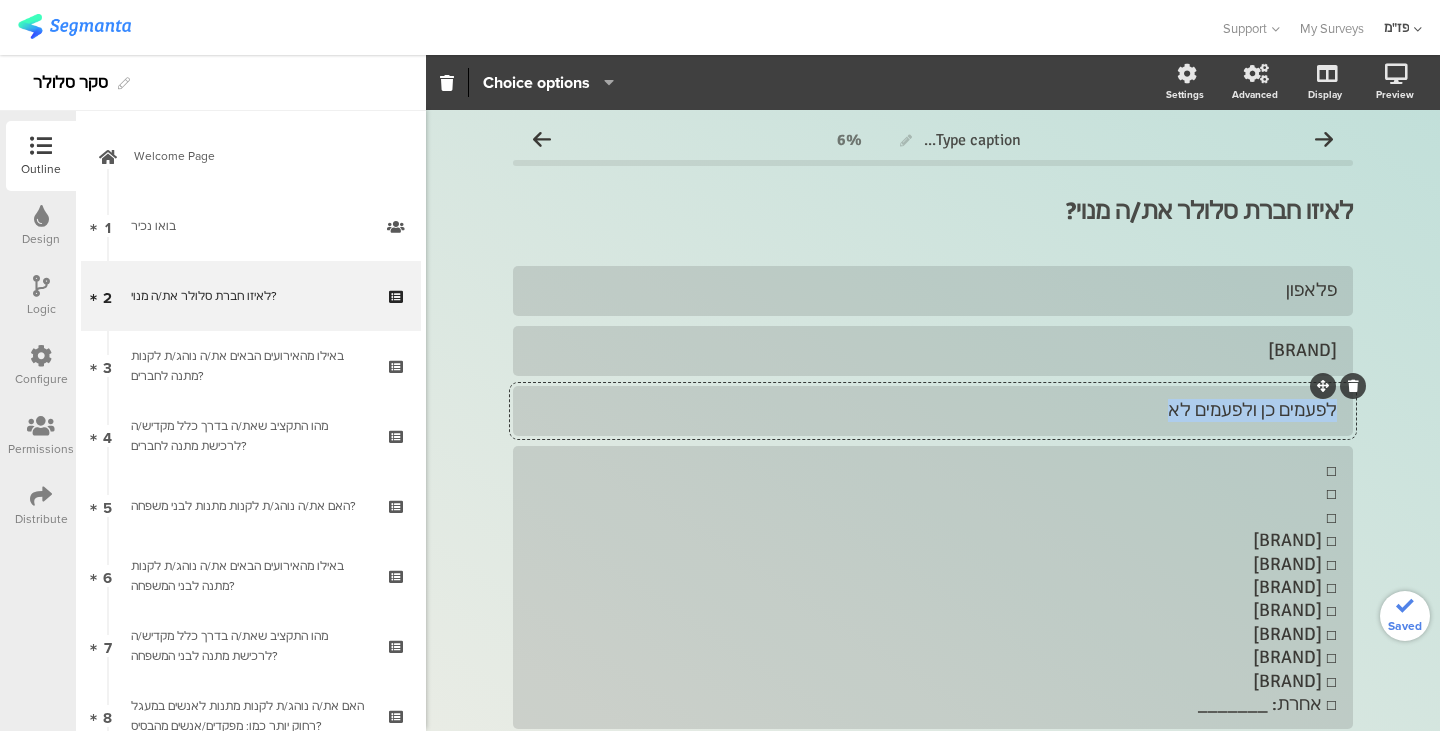 click on "לפעמים כן ולפעמים לא" at bounding box center (933, 410) 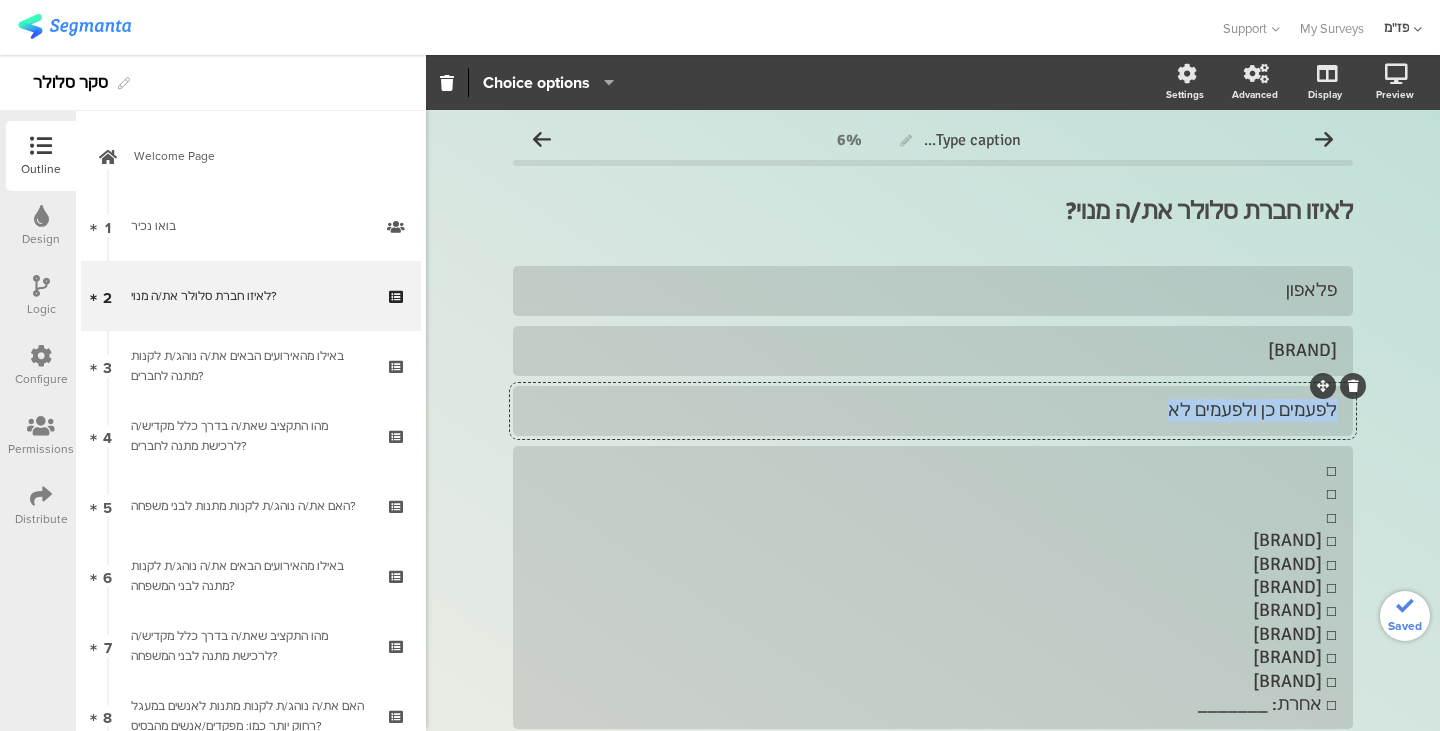 paste 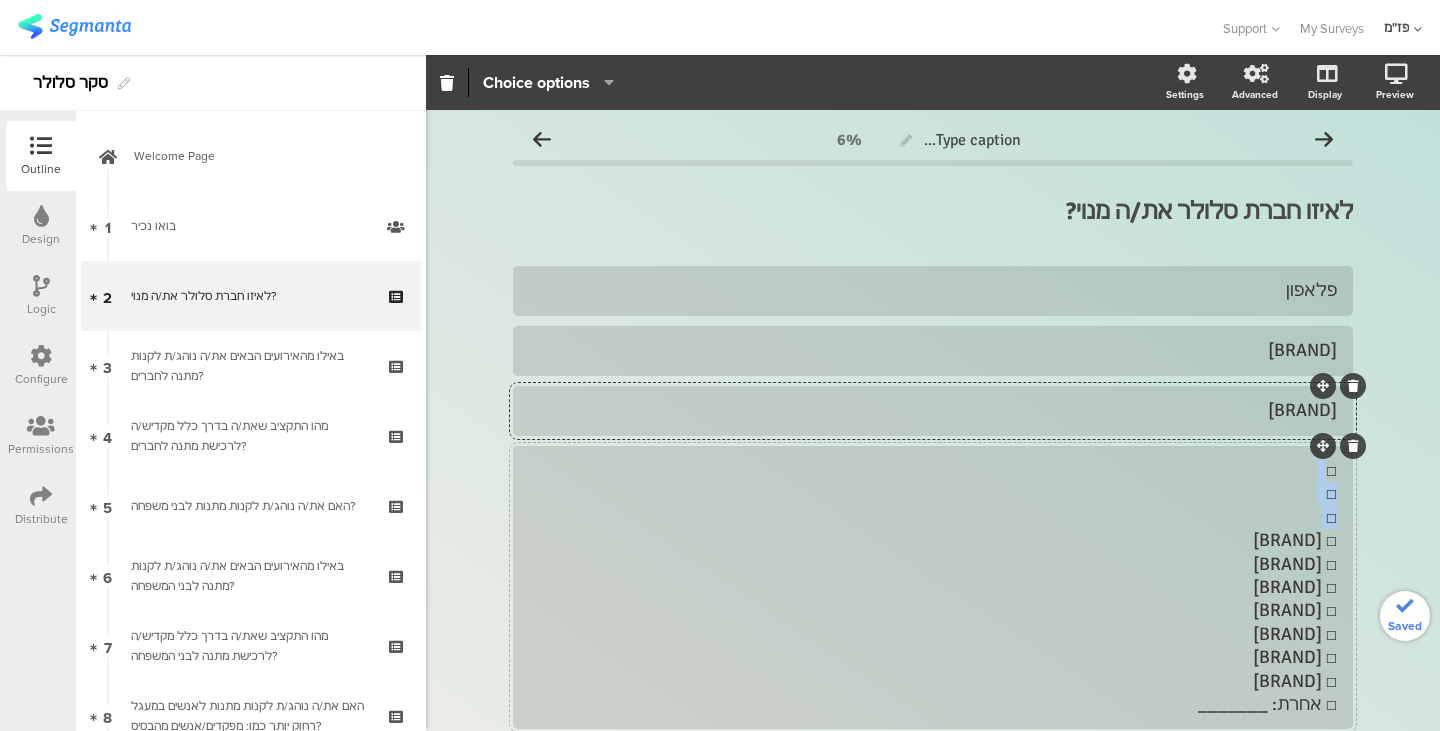 drag, startPoint x: 1294, startPoint y: 523, endPoint x: 1315, endPoint y: 467, distance: 59.808025 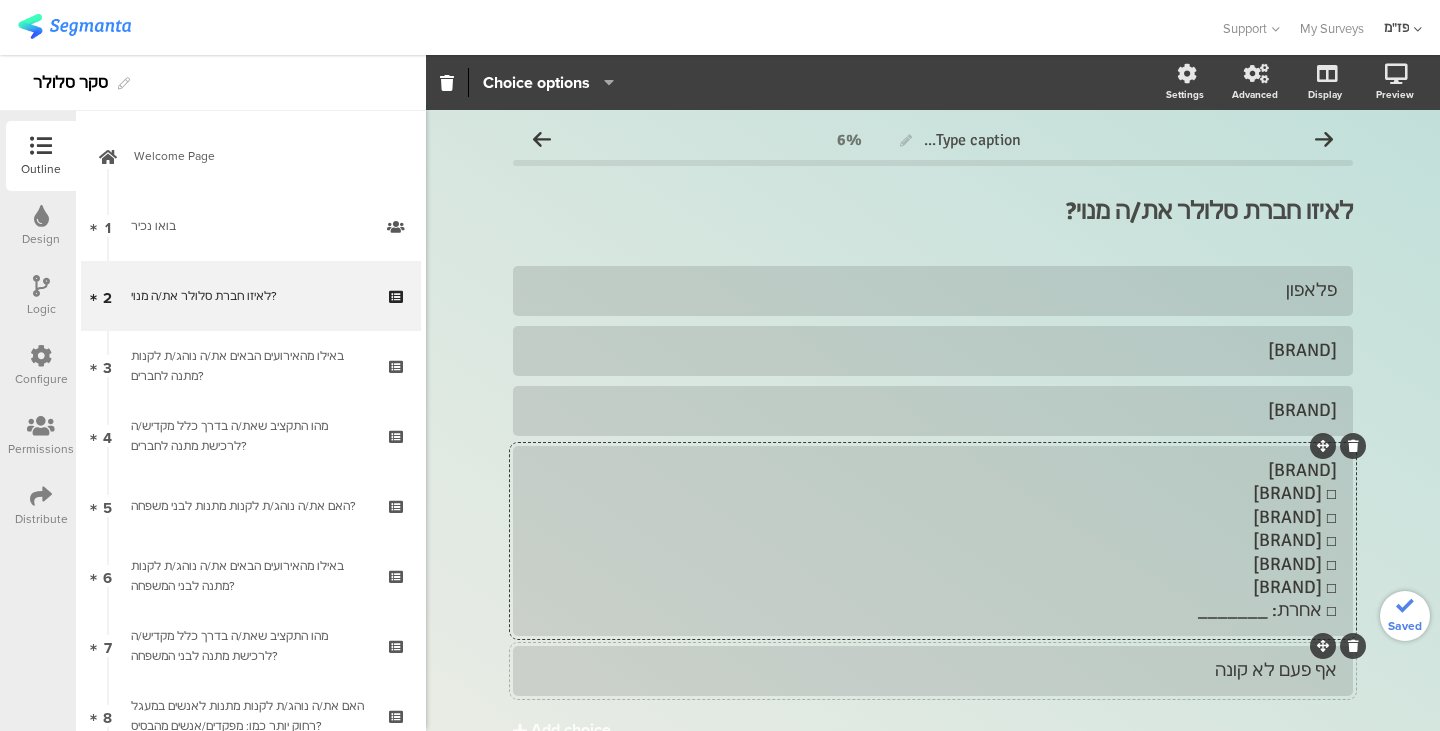 click on "אף פעם לא קונה" at bounding box center (933, 670) 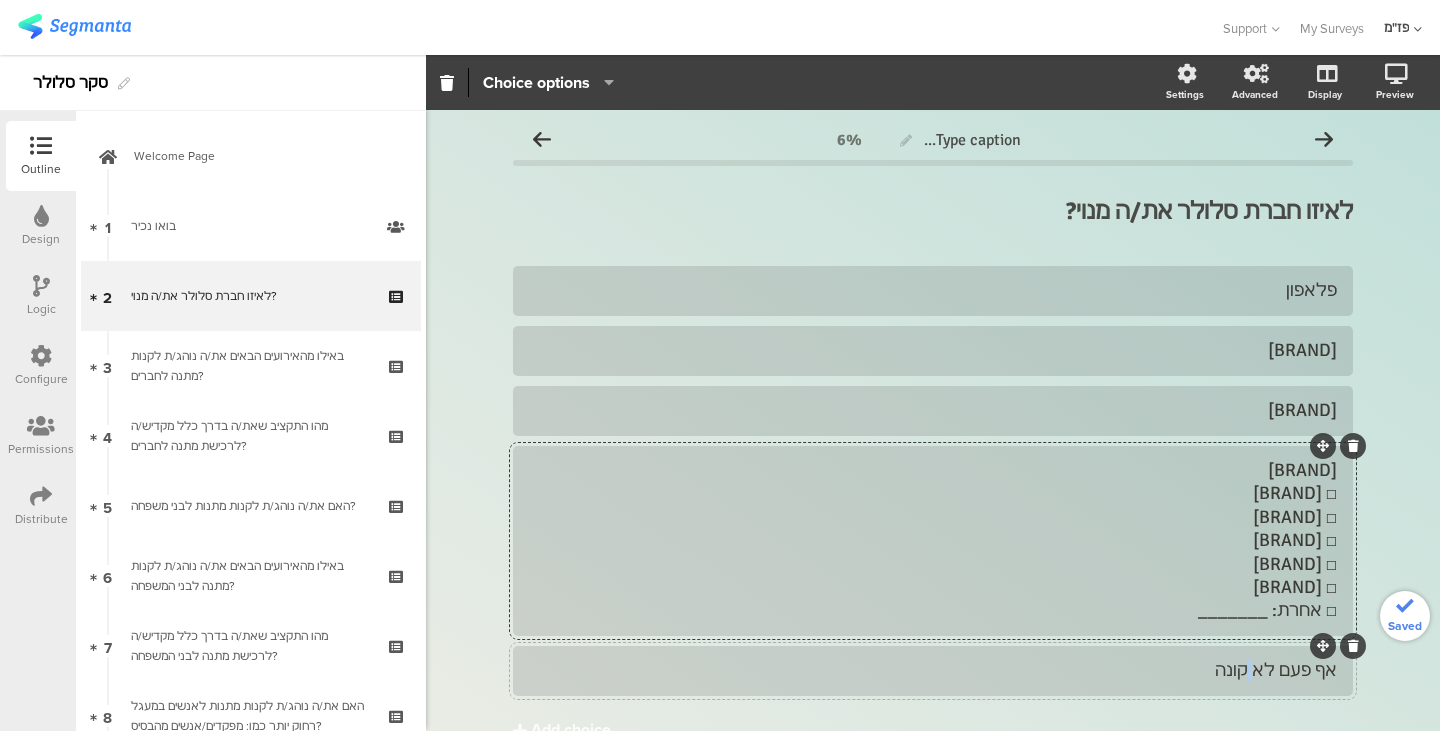 click on "אף פעם לא קונה" at bounding box center [933, 670] 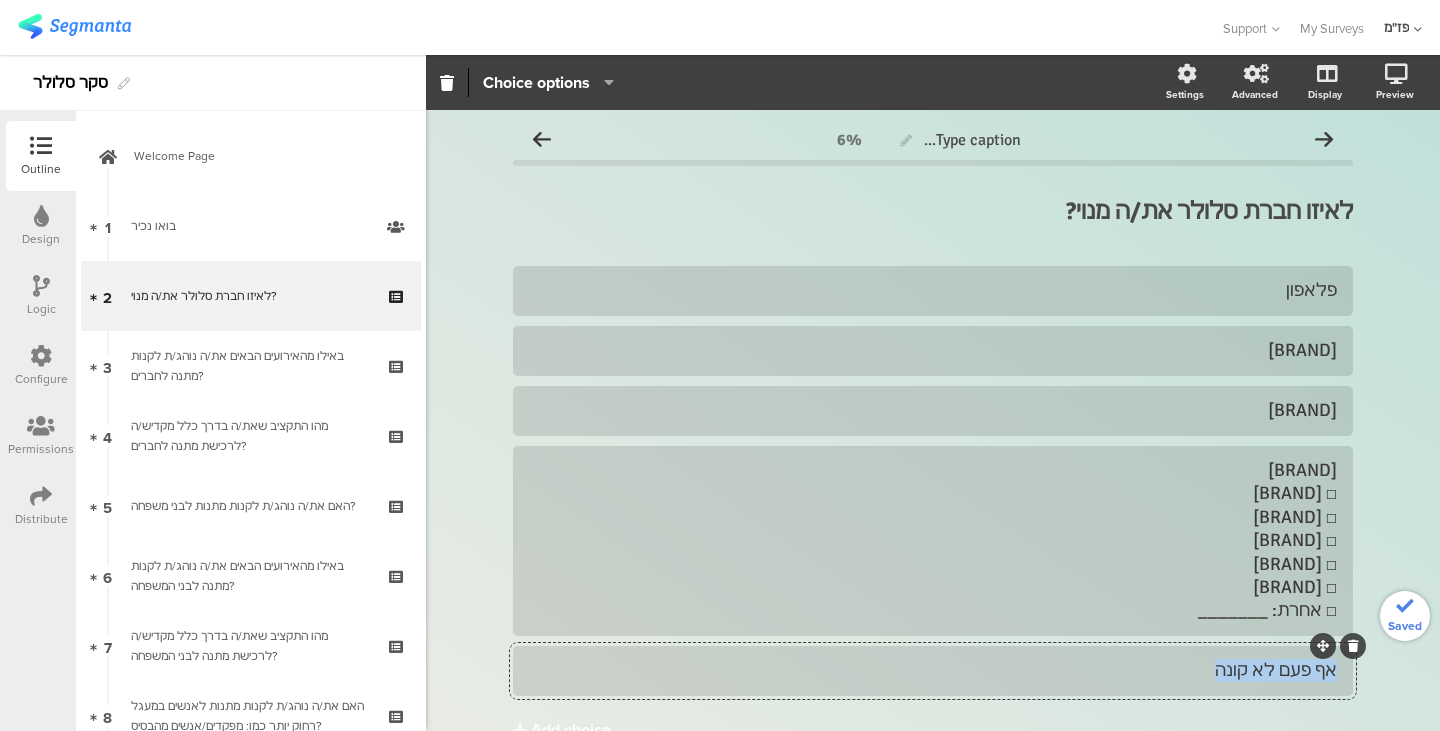 click on "אף פעם לא קונה" at bounding box center (933, 670) 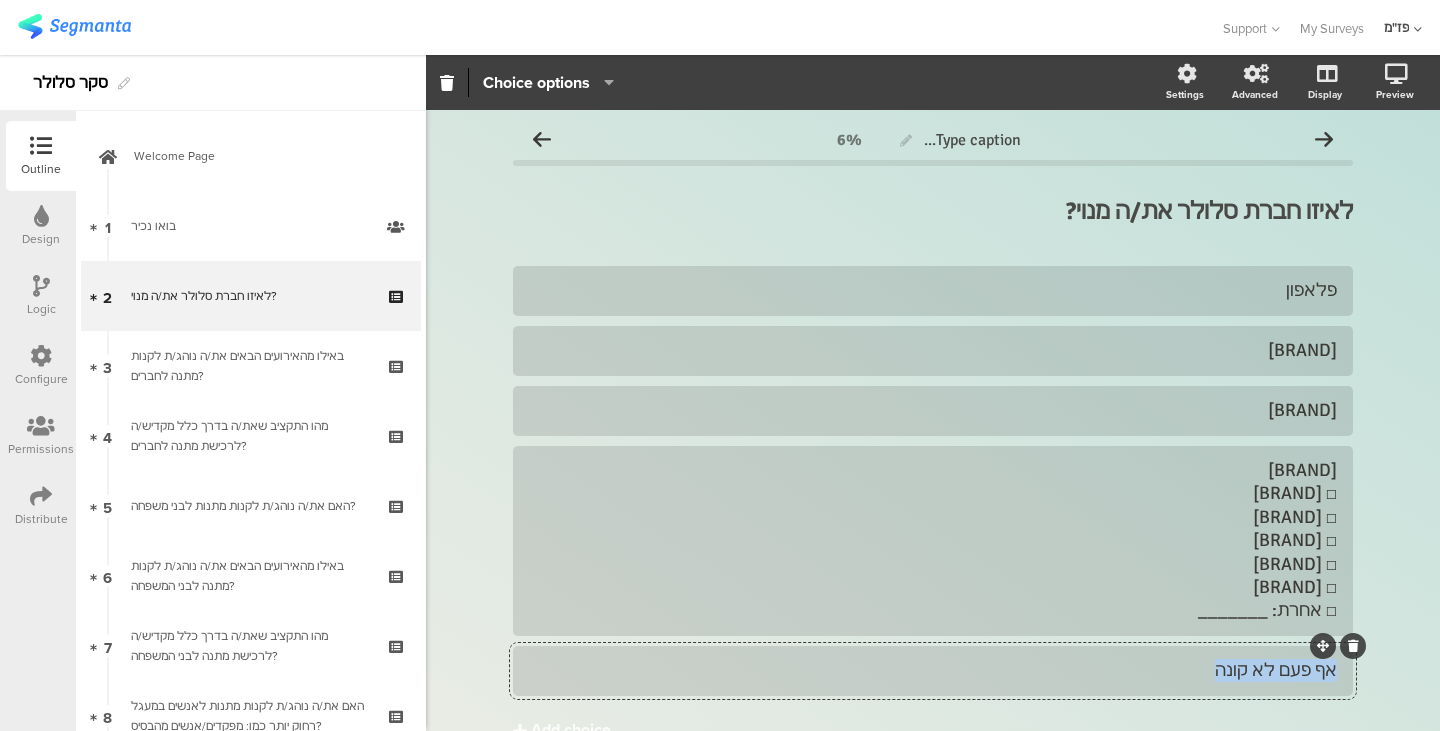 paste 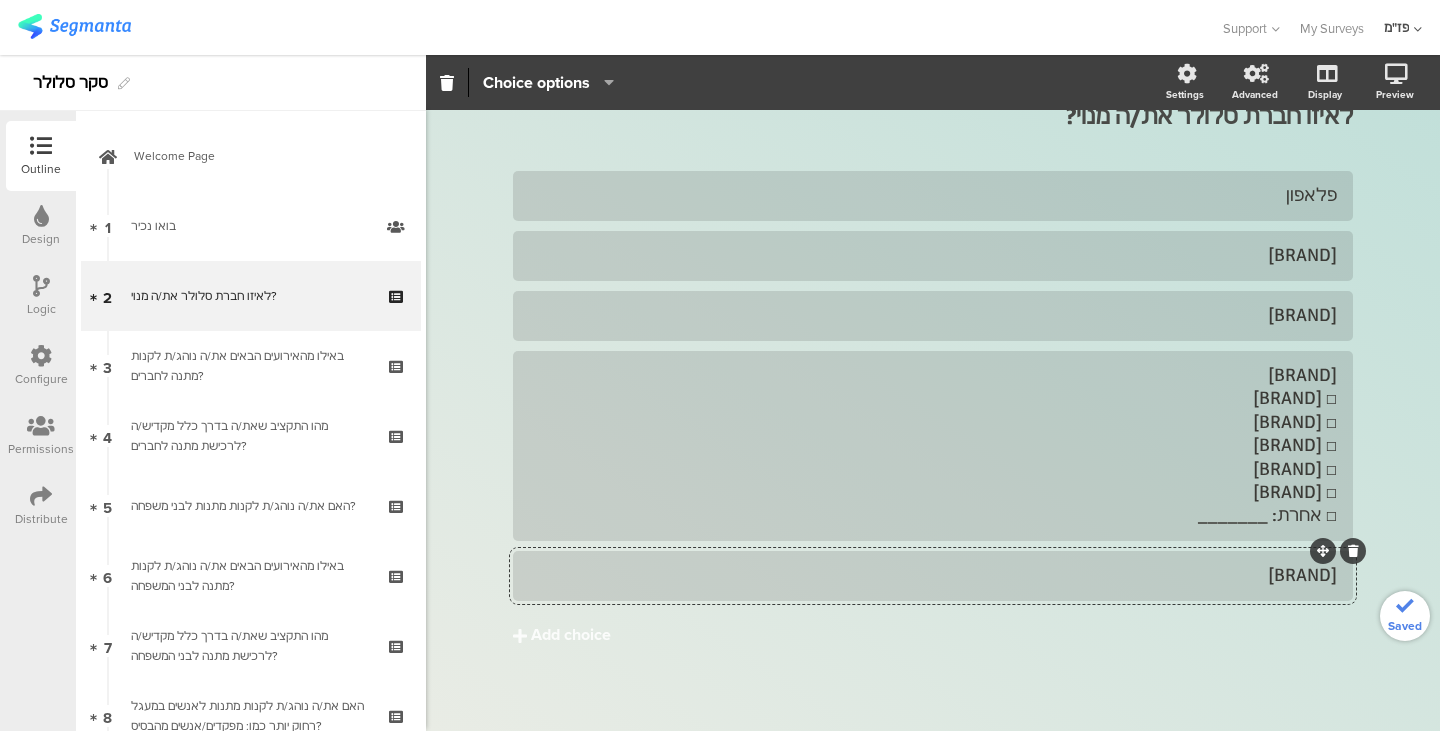 scroll, scrollTop: 105, scrollLeft: 0, axis: vertical 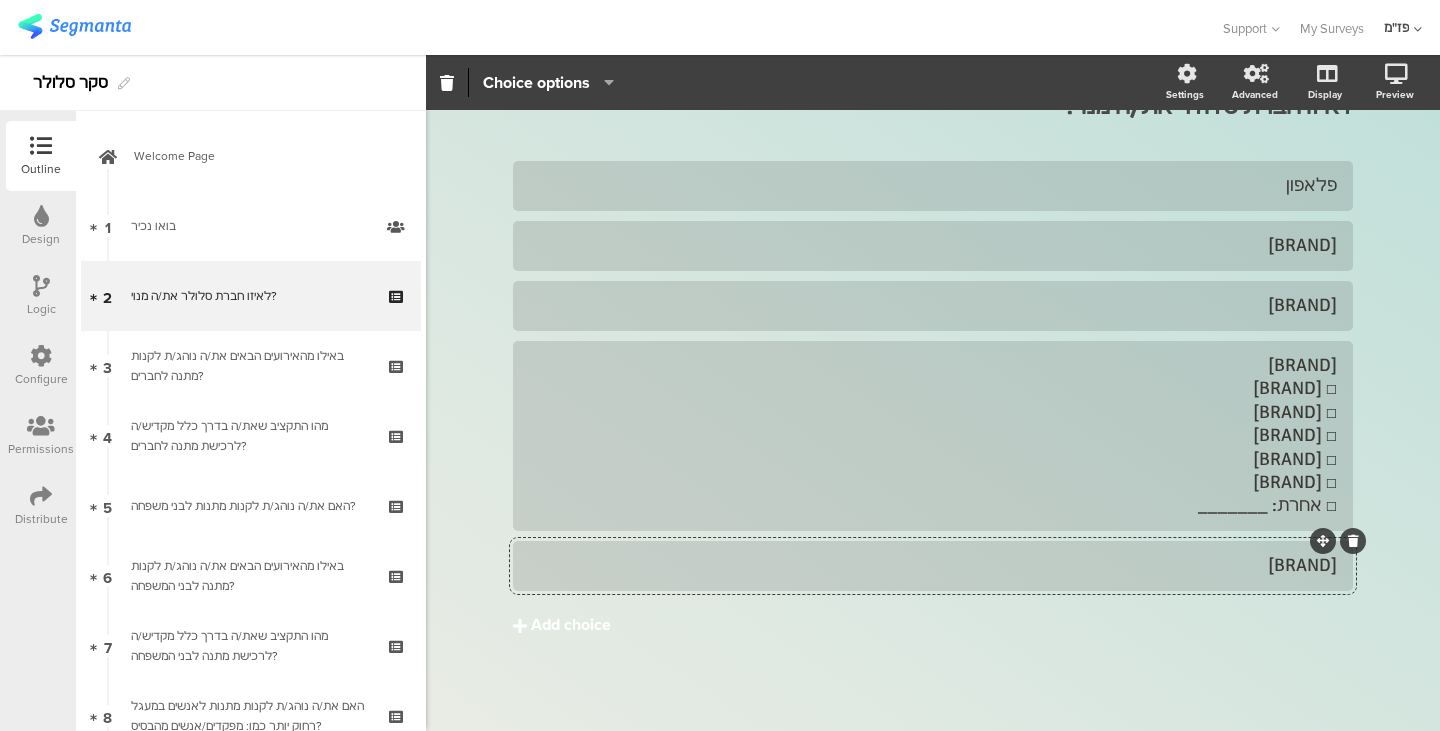 click on "Add choice" at bounding box center (933, 626) 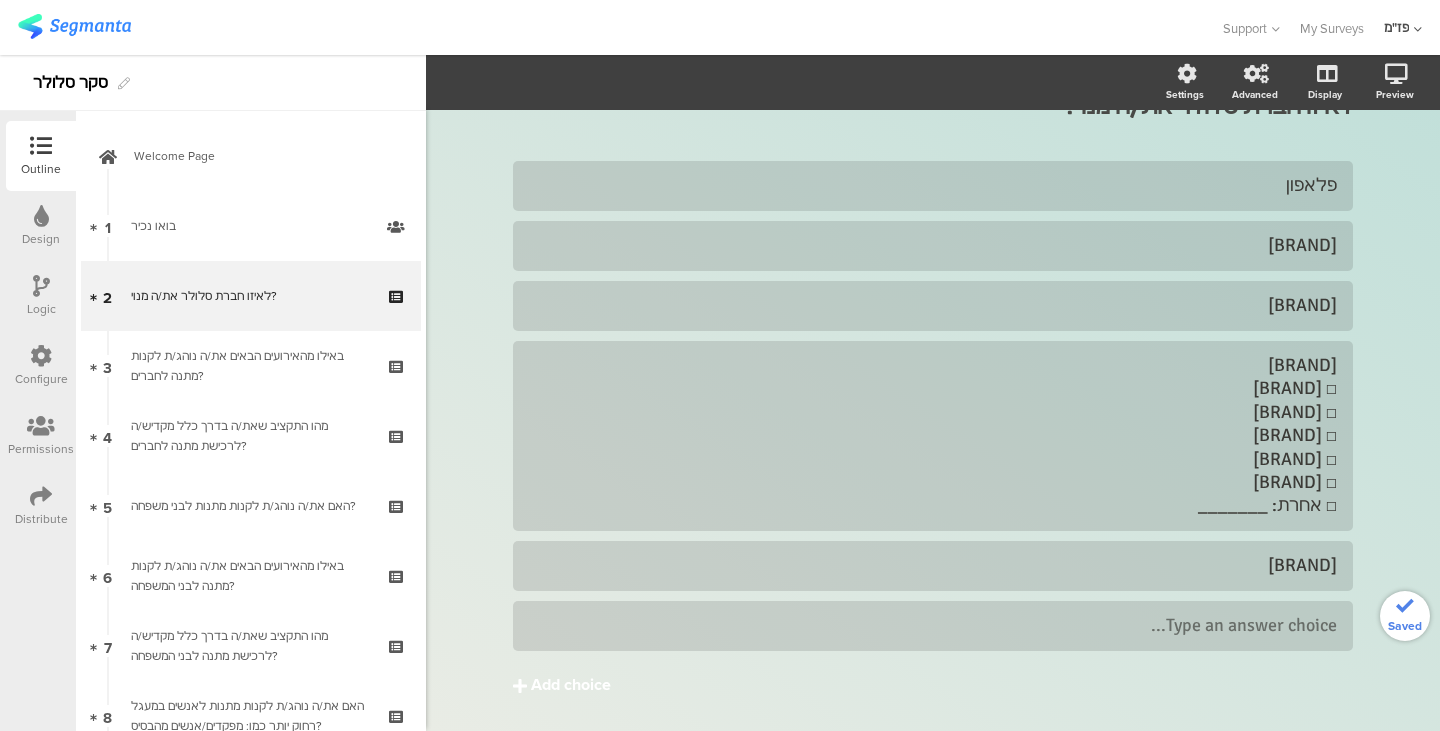 click on "Type an answer choice..." at bounding box center [933, 185] 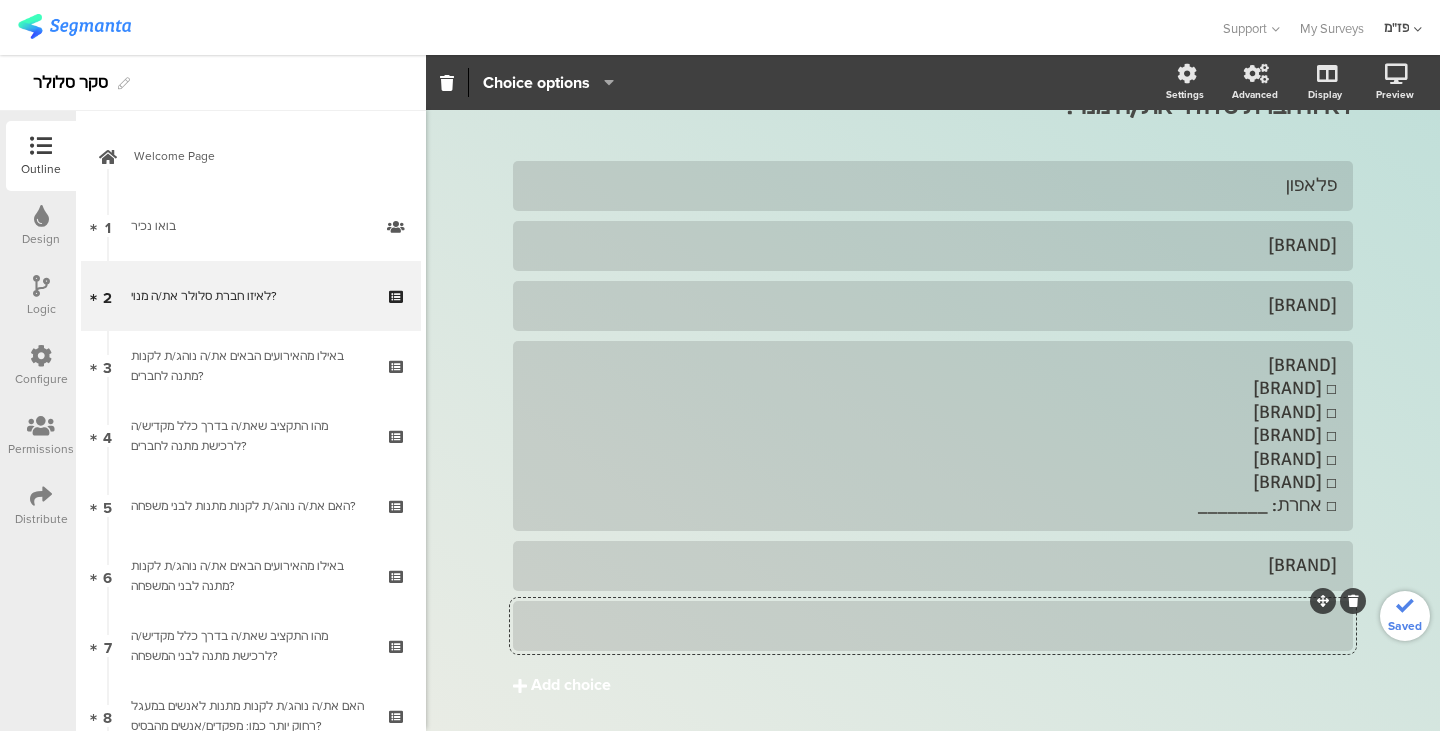 click on "Add choice" at bounding box center (571, 685) 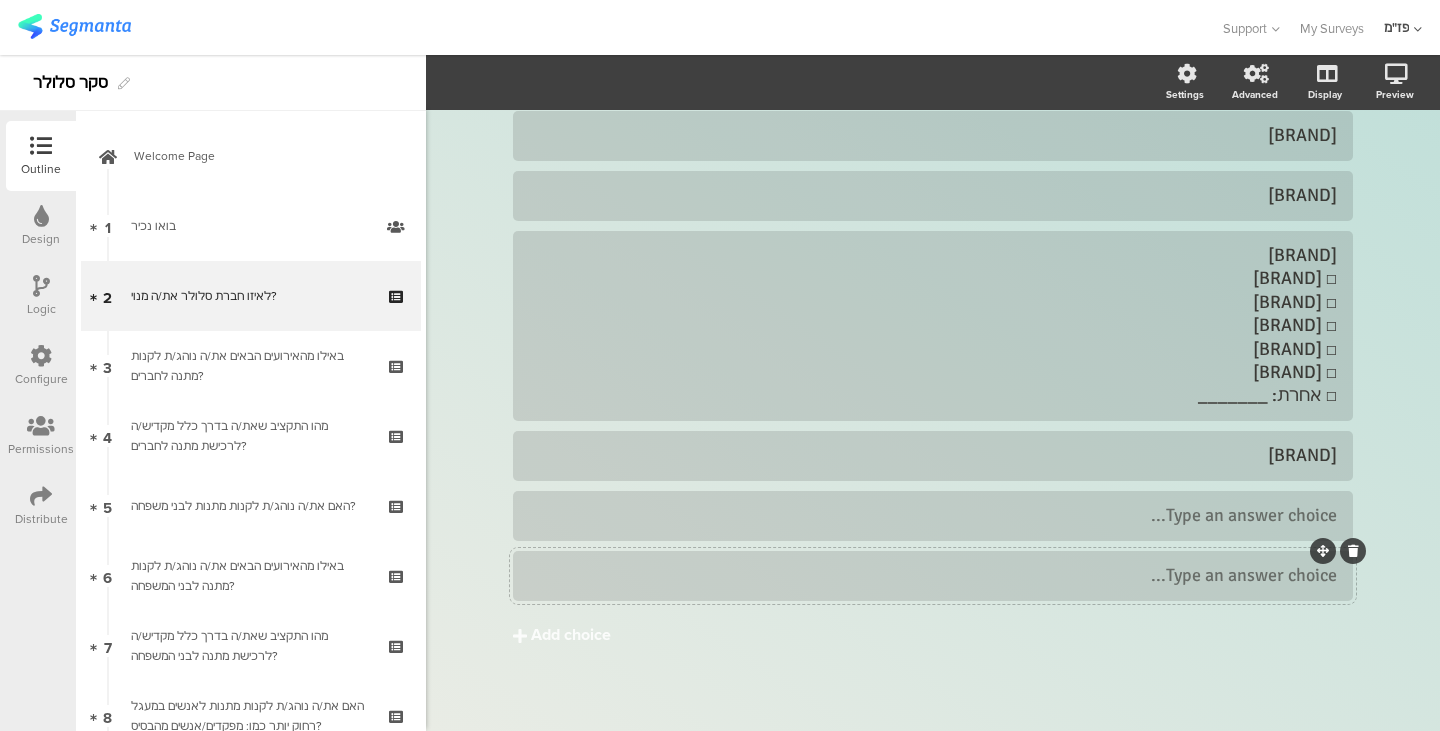 scroll, scrollTop: 219, scrollLeft: 0, axis: vertical 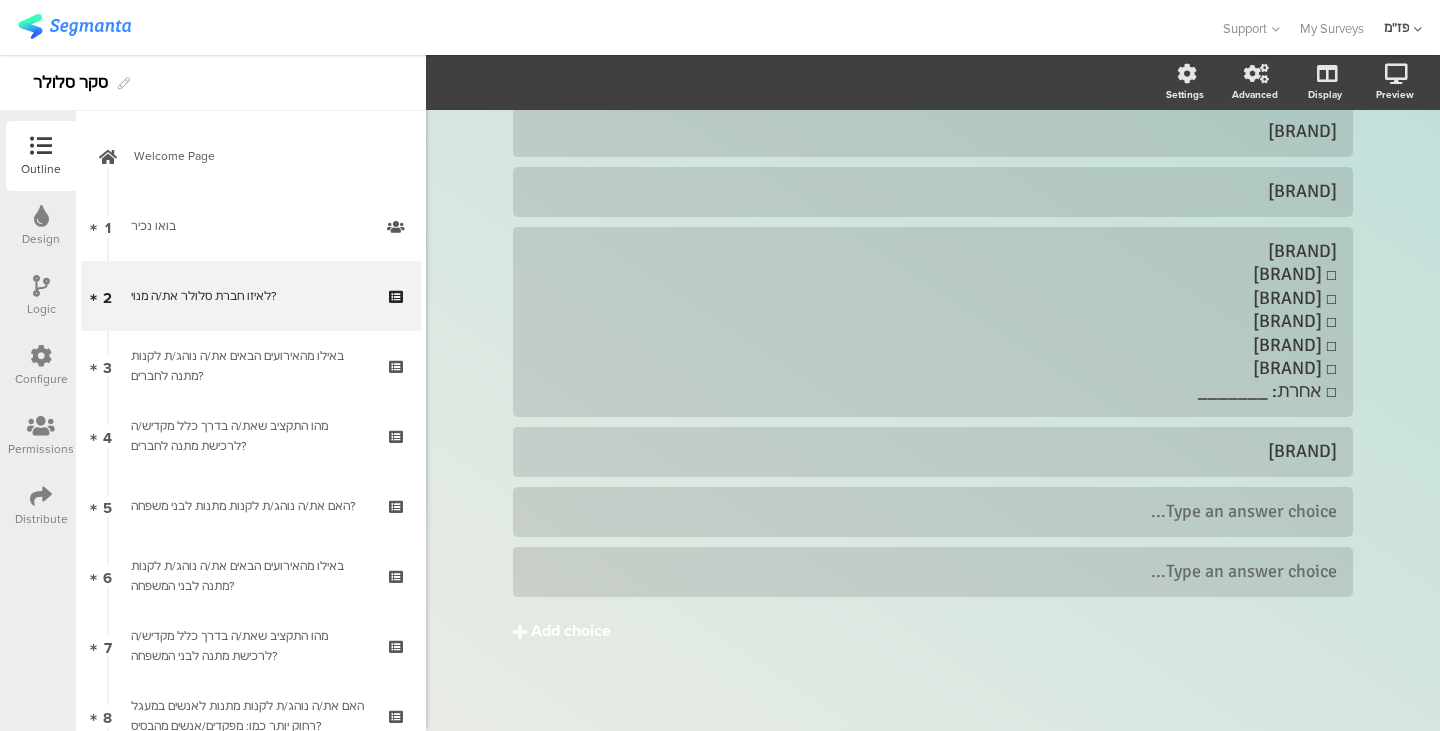 click on "Add choice" at bounding box center [933, 632] 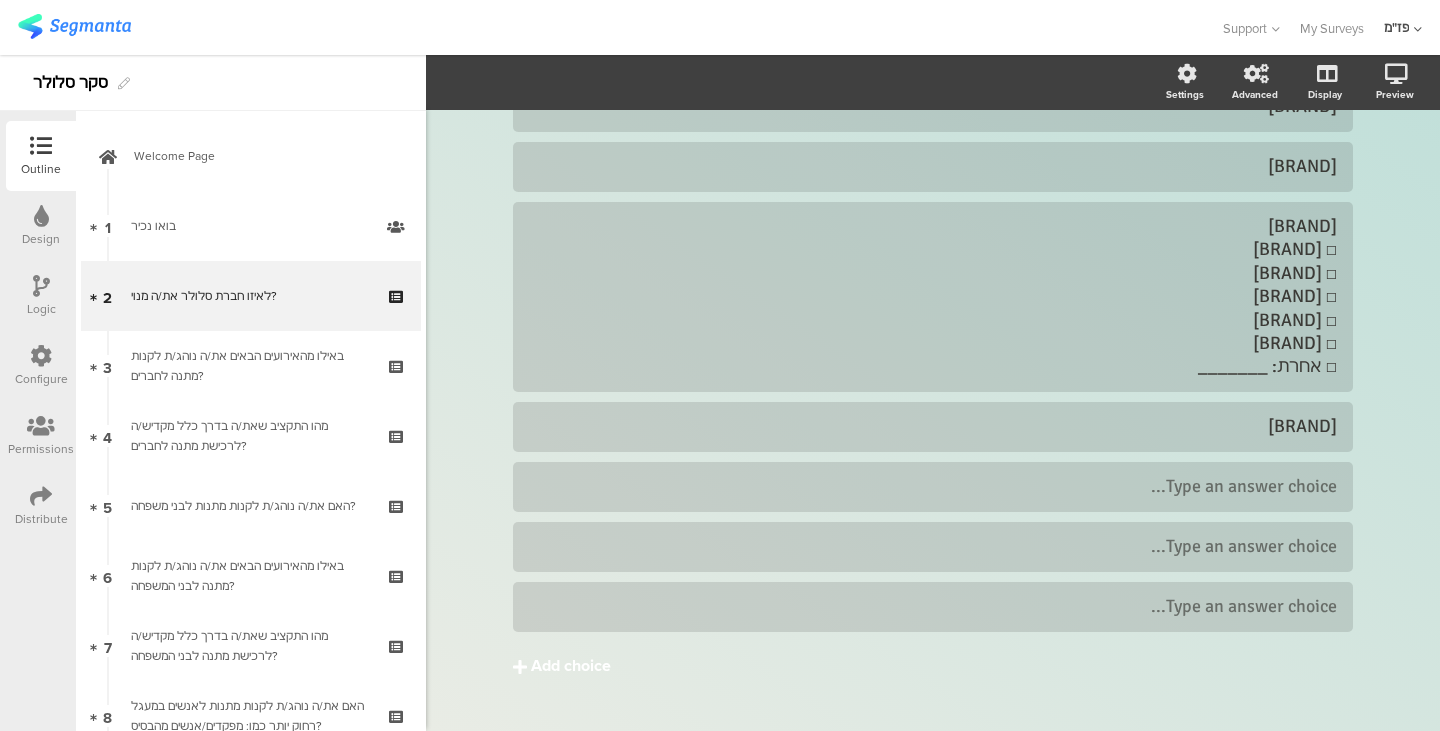 scroll, scrollTop: 245, scrollLeft: 0, axis: vertical 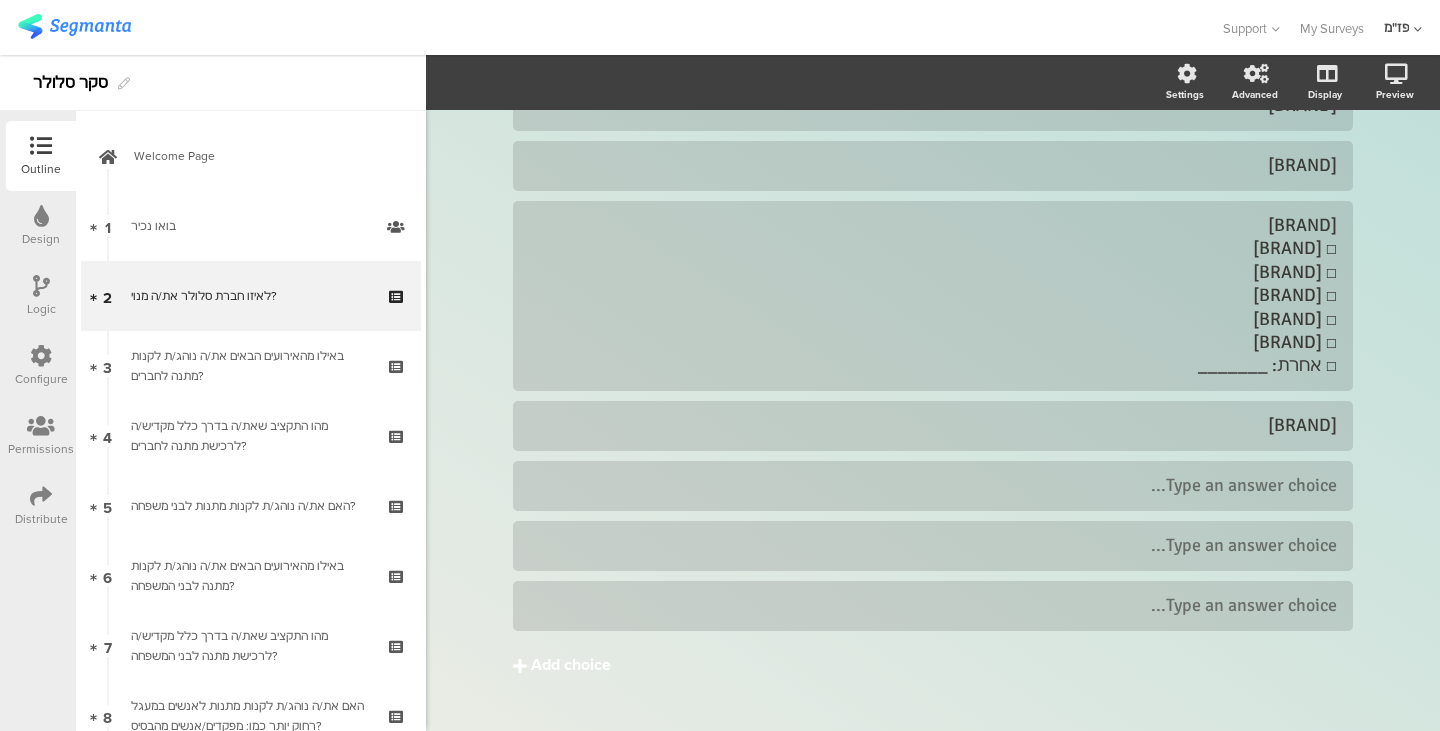 click on "Add choice" at bounding box center (571, 665) 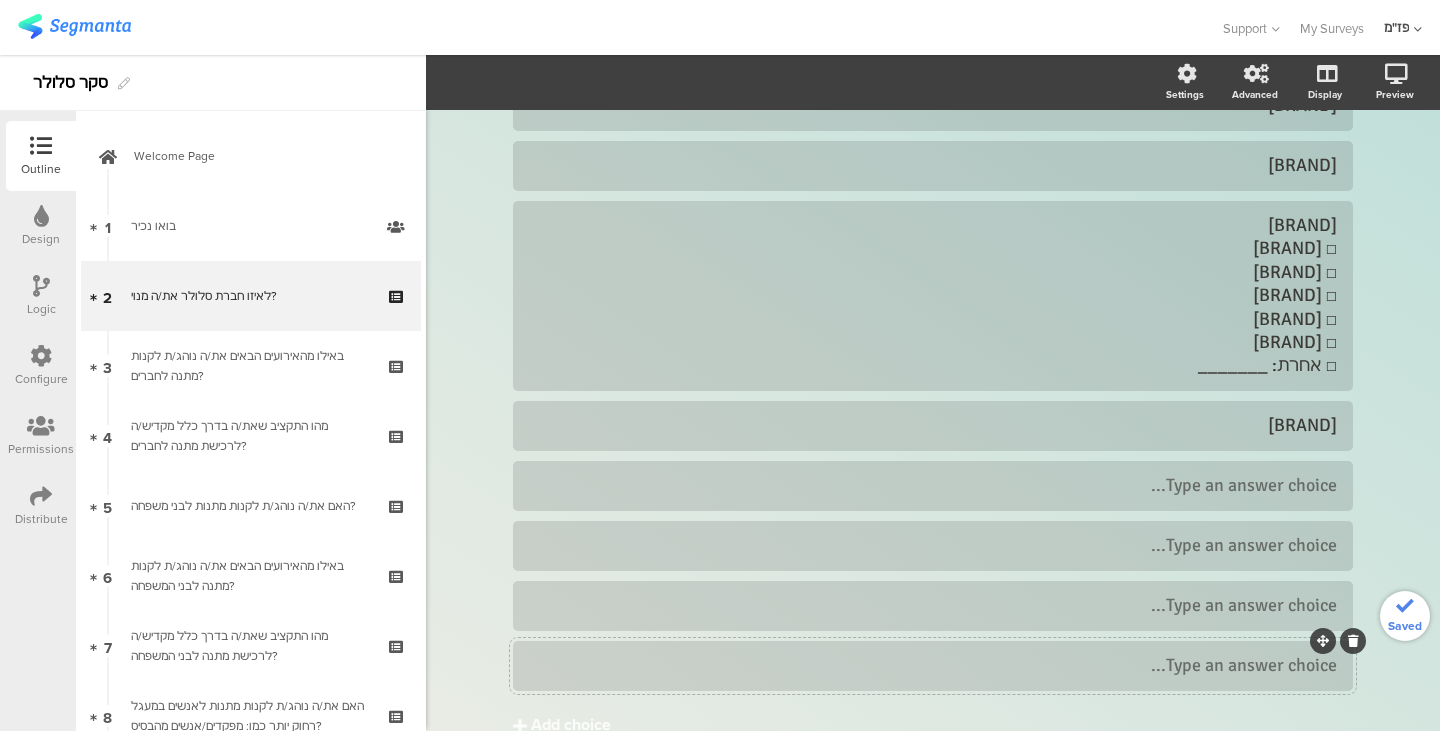 scroll, scrollTop: 345, scrollLeft: 0, axis: vertical 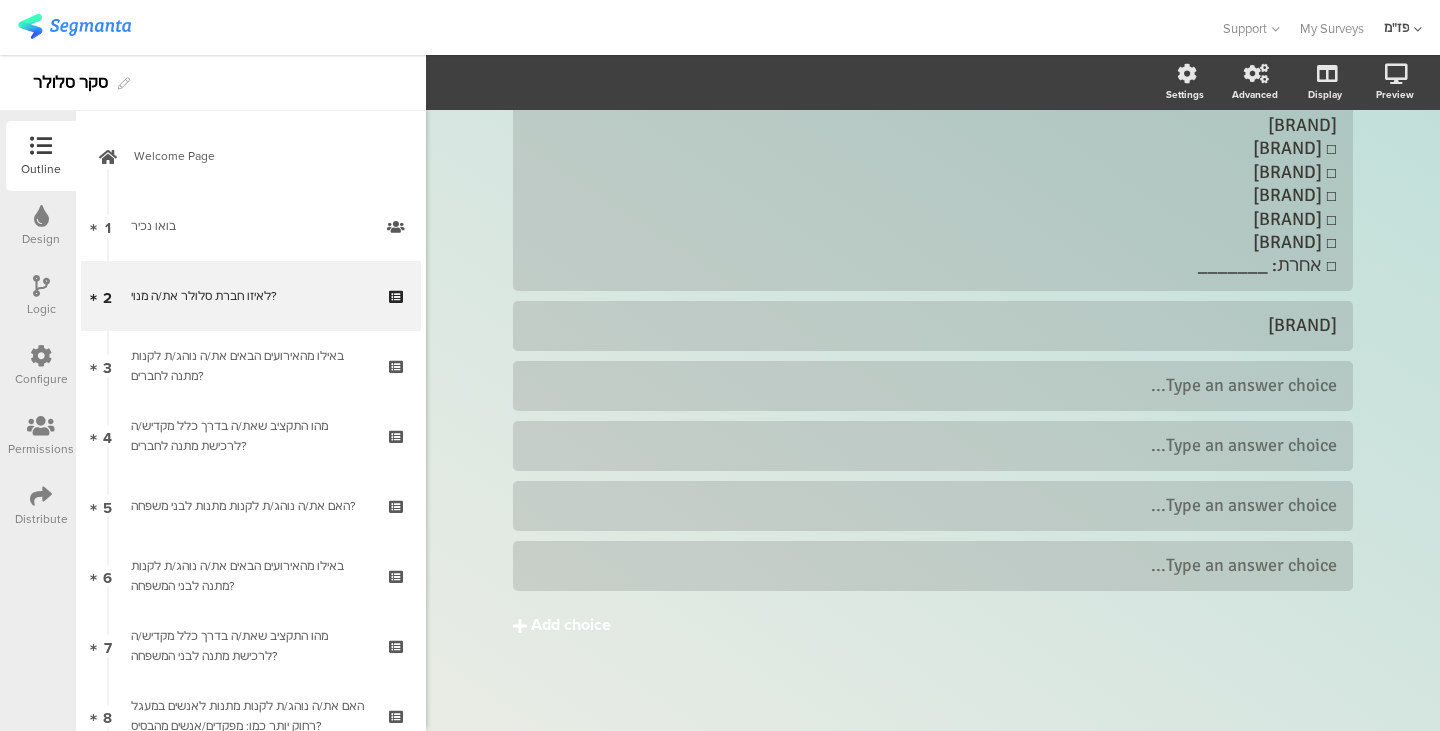 click on "Add choice" at bounding box center (933, 626) 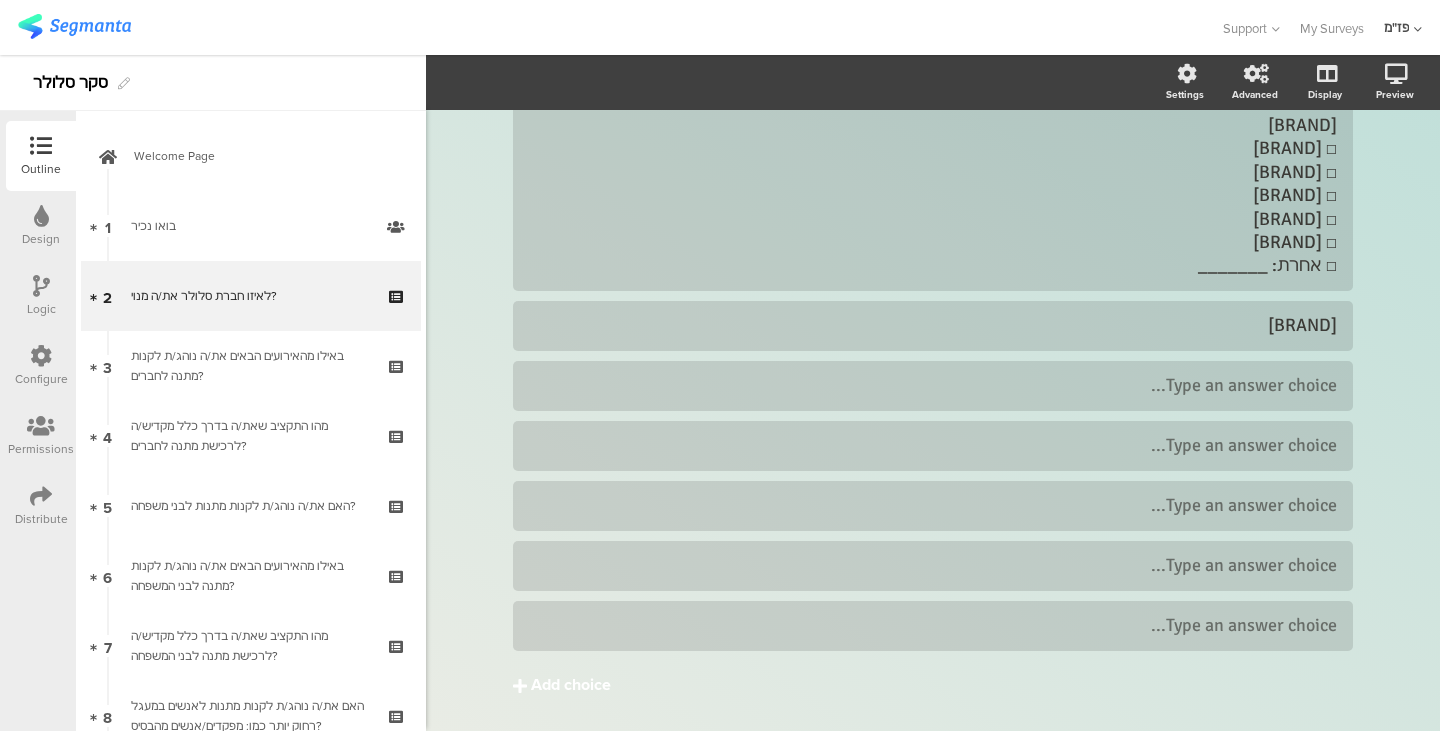 click on "Add choice" at bounding box center (571, 685) 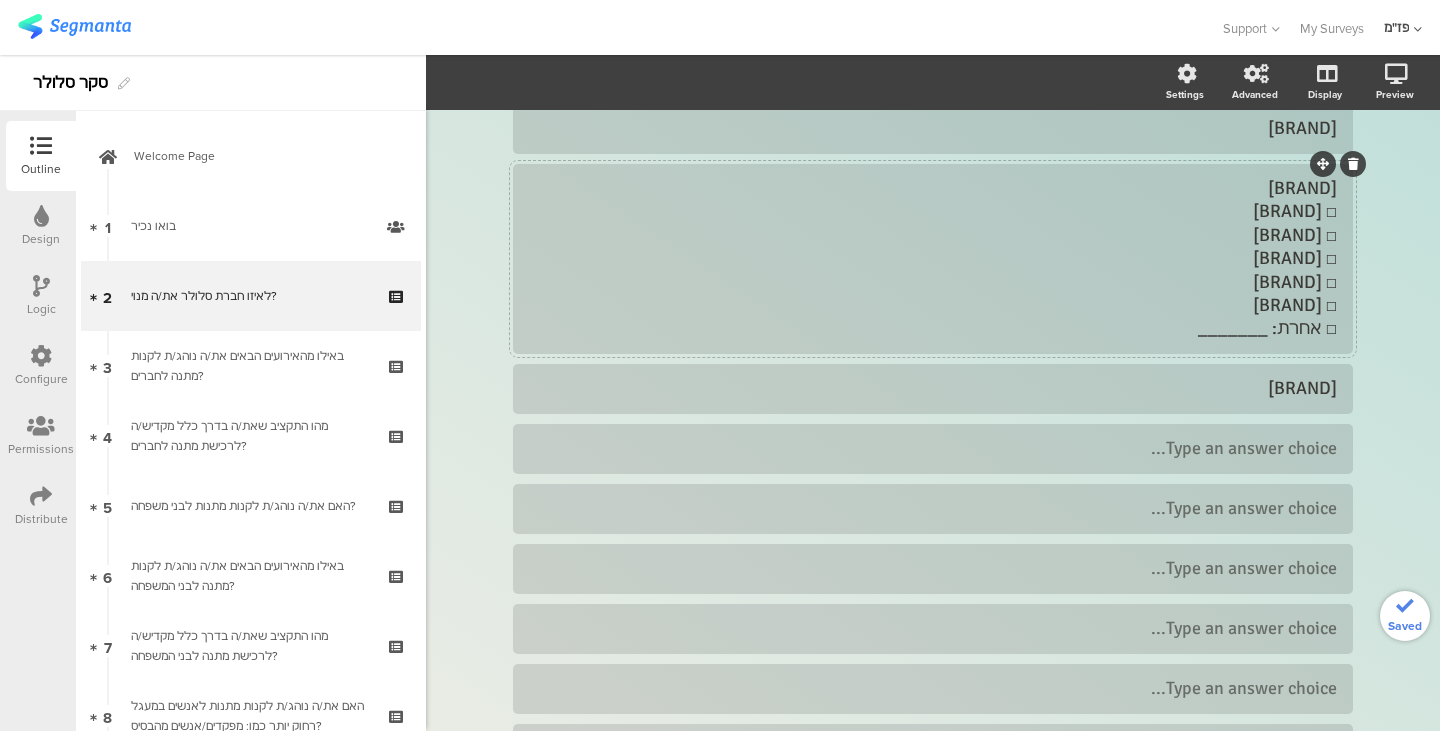 scroll, scrollTop: 280, scrollLeft: 0, axis: vertical 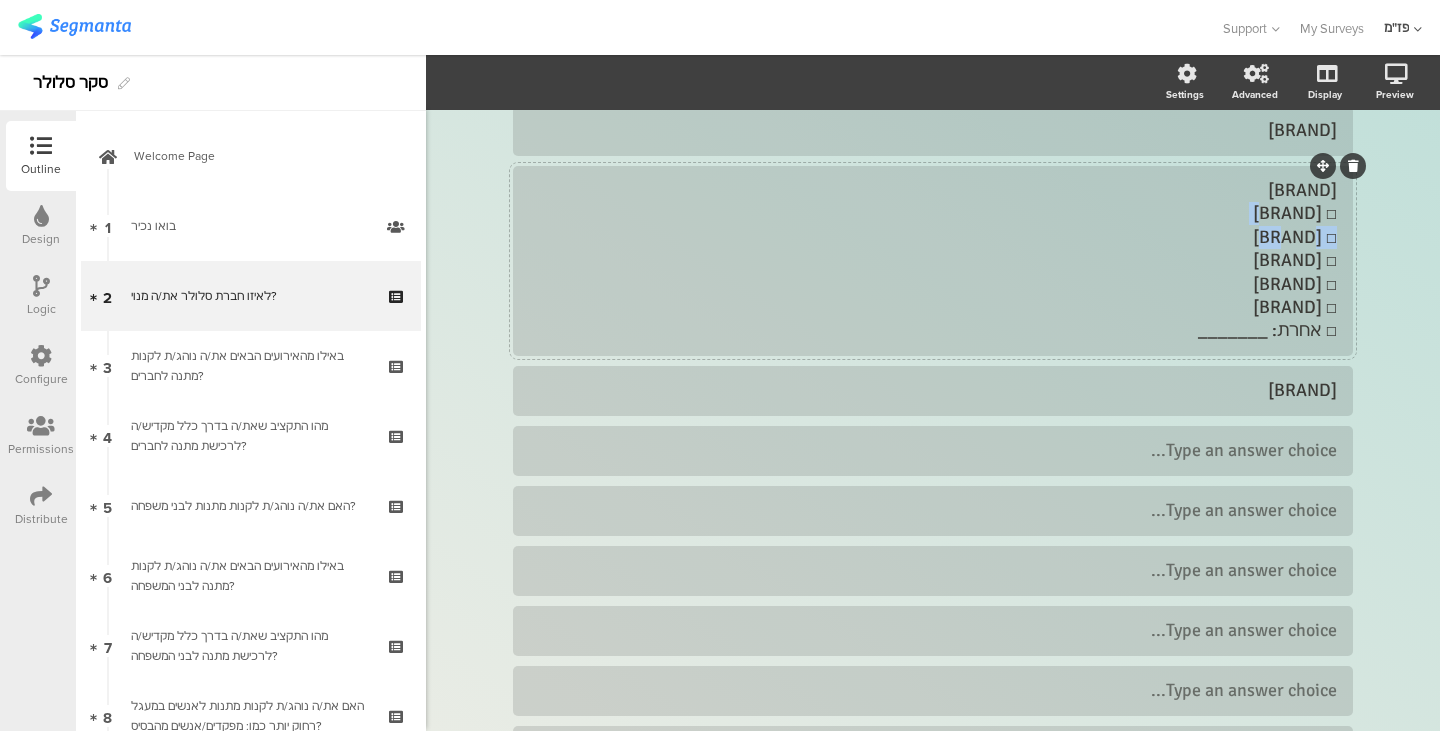 drag, startPoint x: 1221, startPoint y: 222, endPoint x: 1283, endPoint y: 216, distance: 62.289646 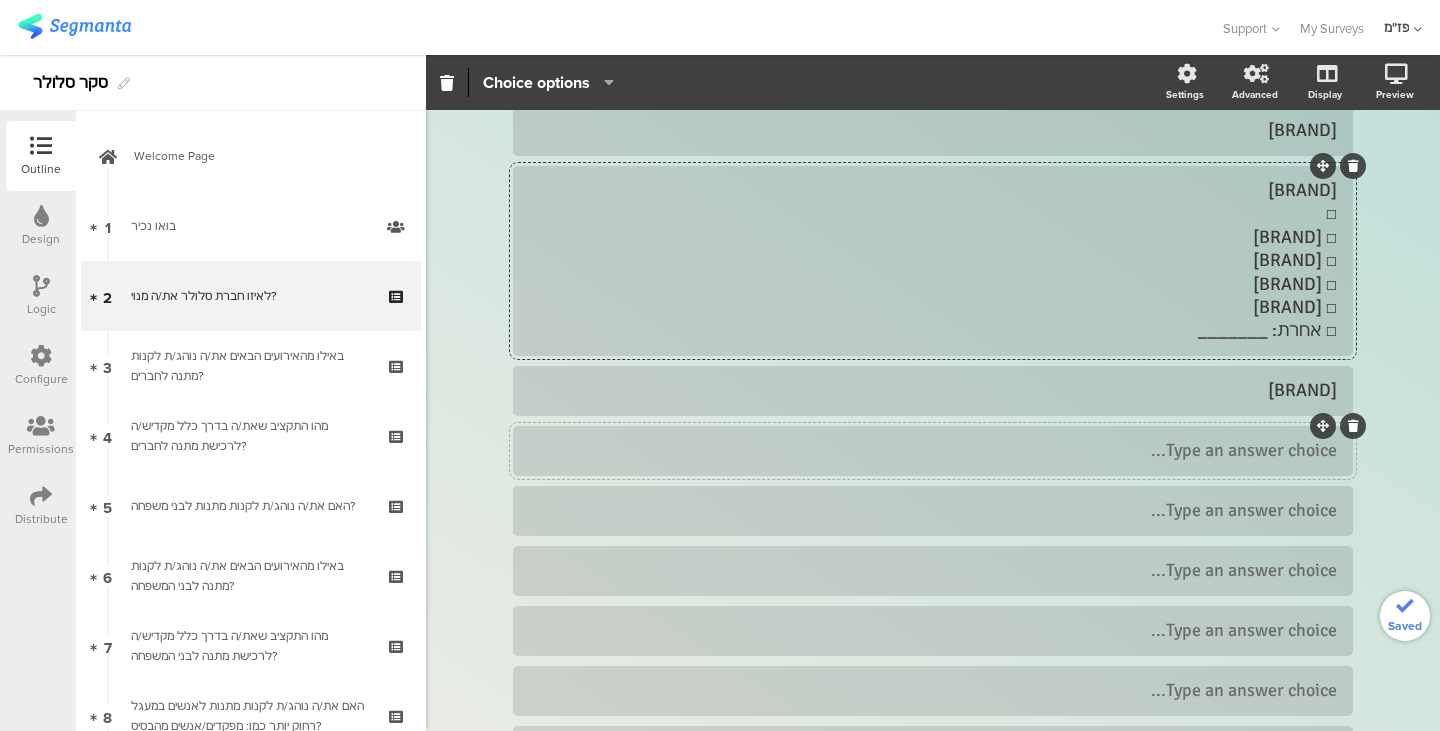 click at bounding box center (933, 11) 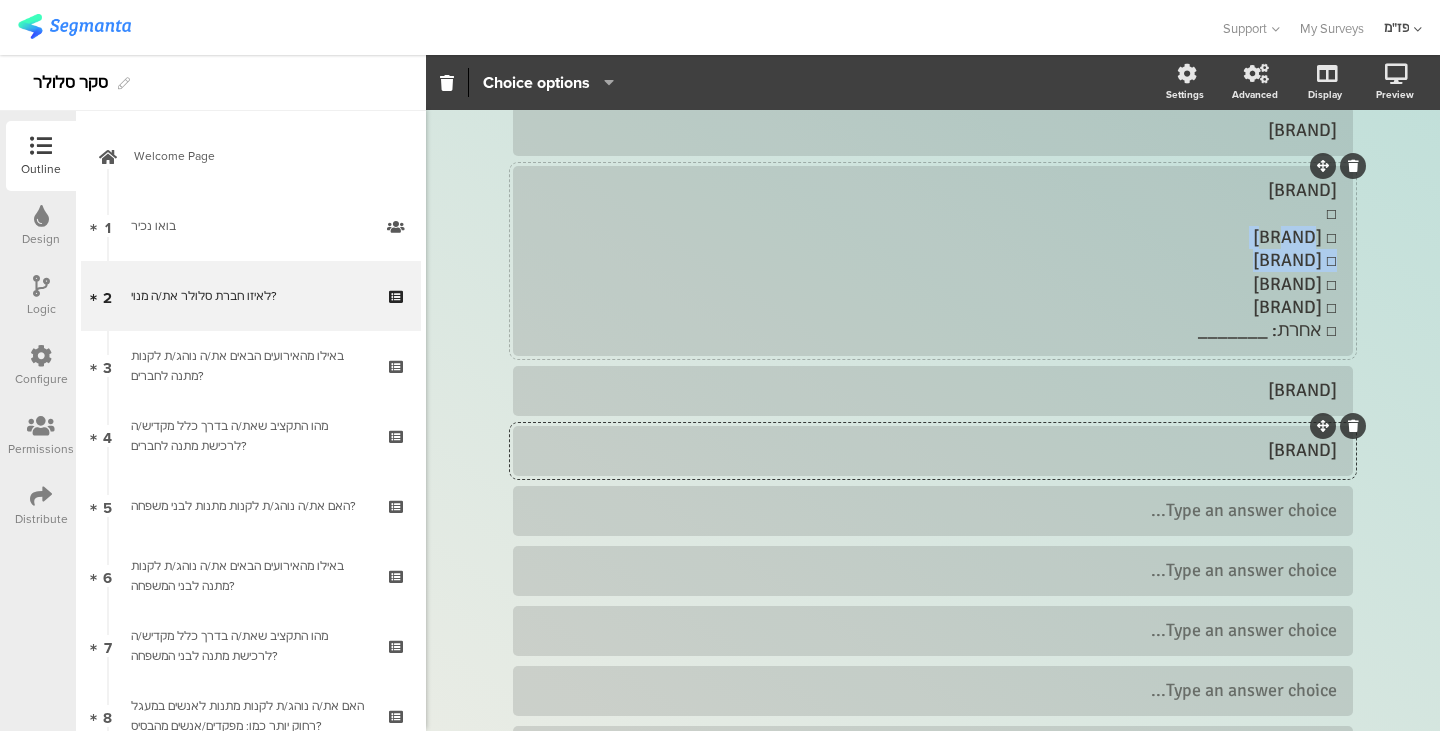 drag, startPoint x: 1177, startPoint y: 241, endPoint x: 1309, endPoint y: 240, distance: 132.00378 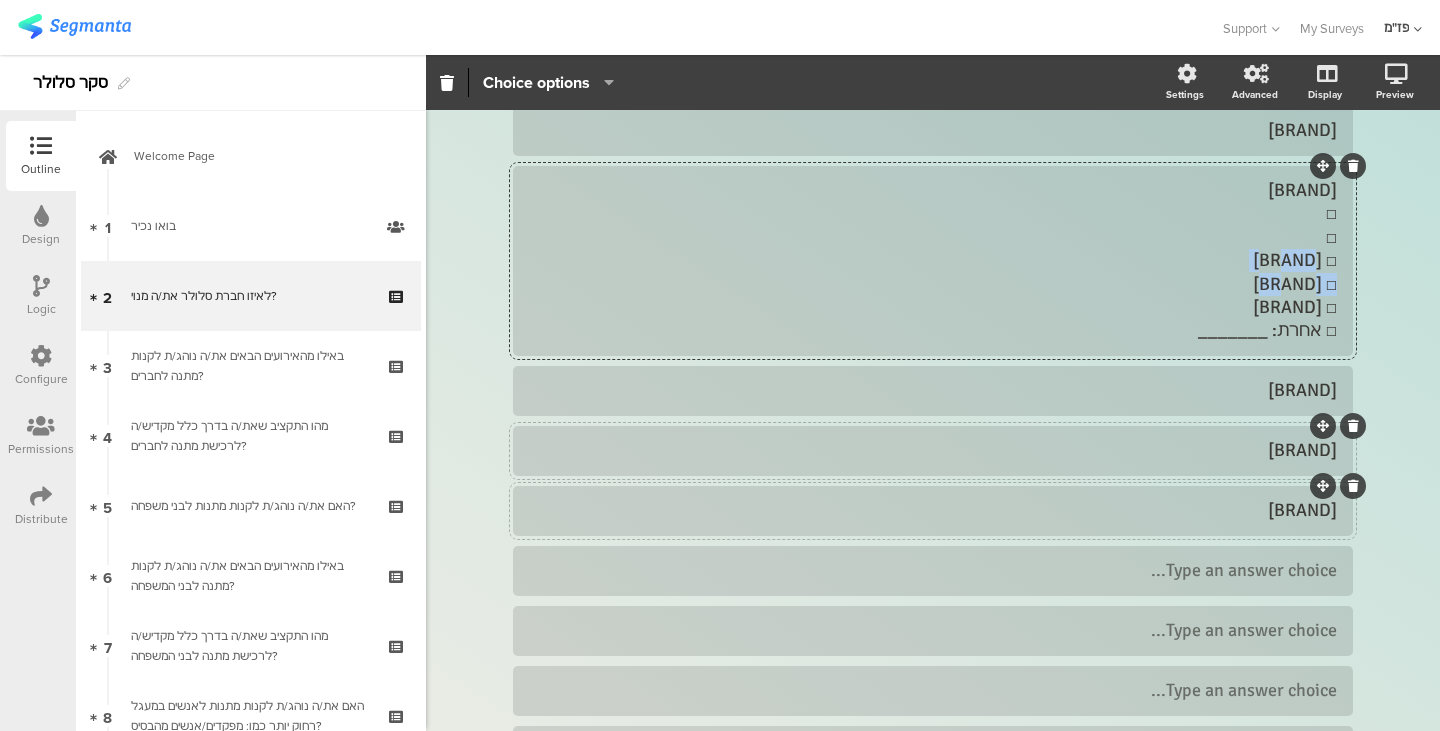 drag, startPoint x: 1225, startPoint y: 264, endPoint x: 1307, endPoint y: 269, distance: 82.1523 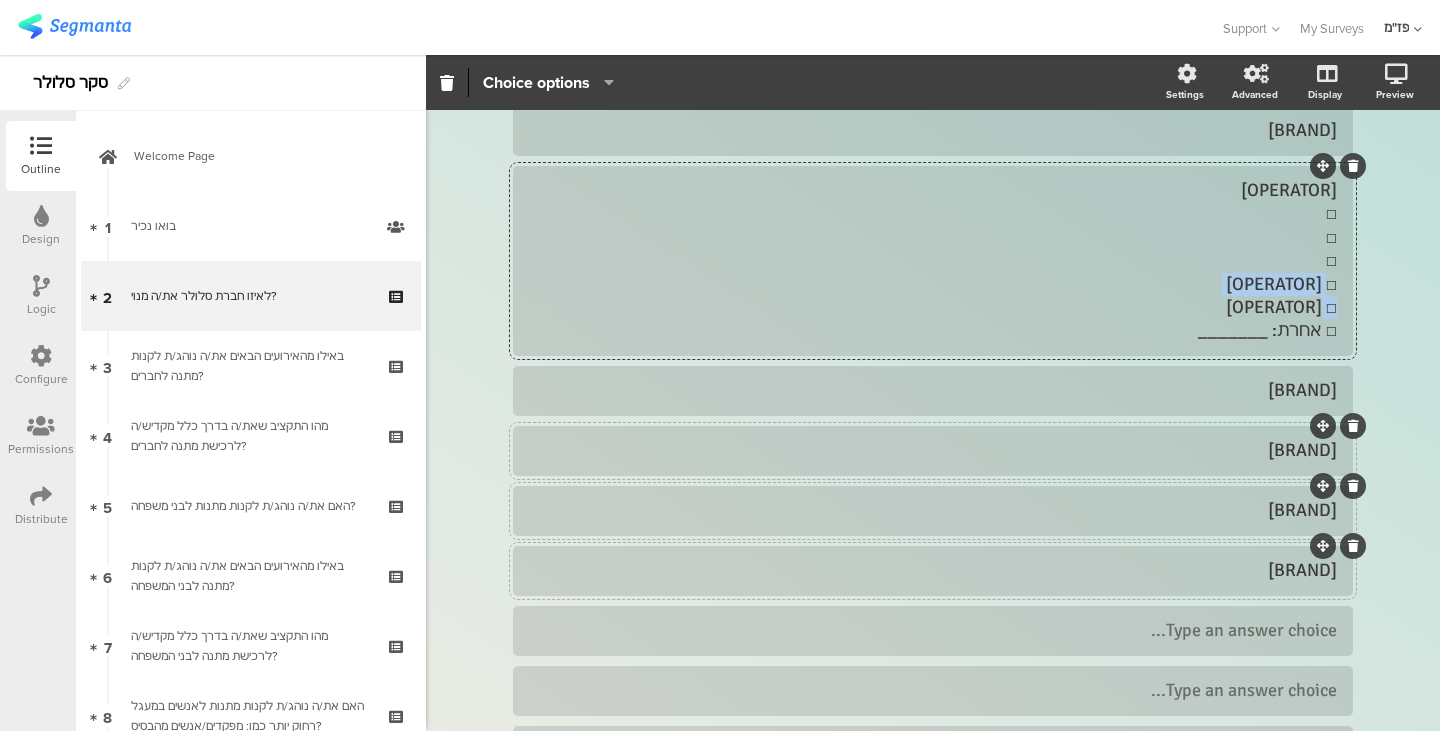 drag, startPoint x: 1202, startPoint y: 288, endPoint x: 1313, endPoint y: 284, distance: 111.07205 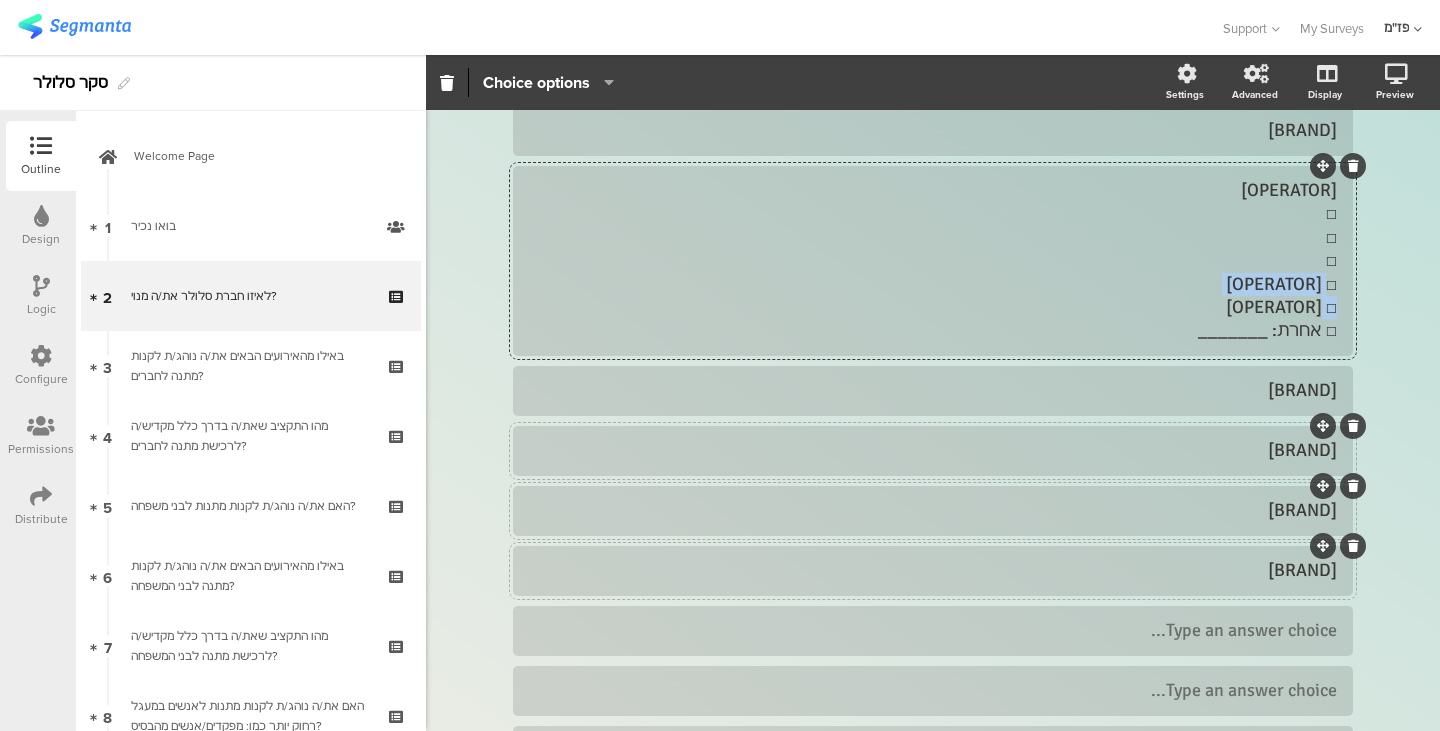 click on "[OPERATOR]
☐
☐
☐
☐ [OPERATOR]
☐ [OPERATOR]
☐ אחרת: _______" at bounding box center [933, 261] 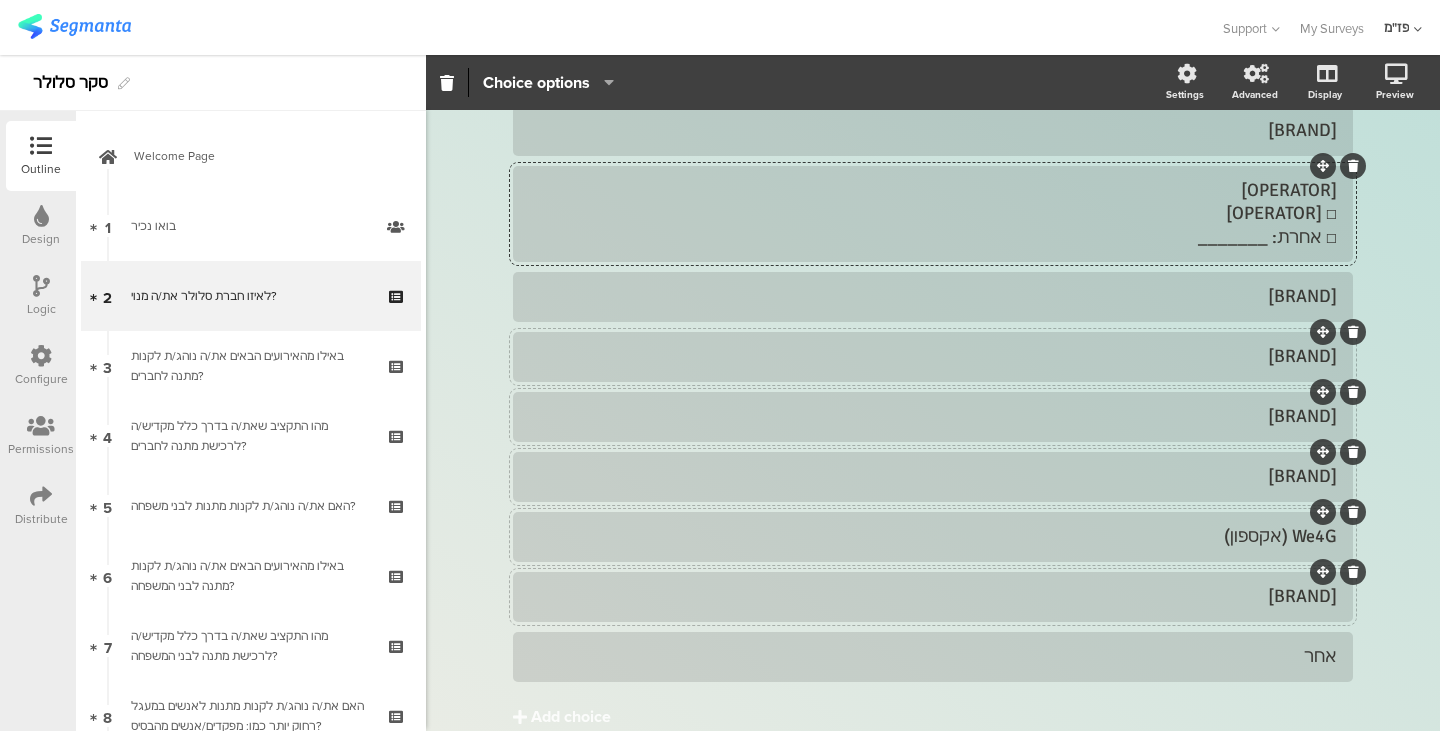 drag, startPoint x: 1158, startPoint y: 209, endPoint x: 1376, endPoint y: 227, distance: 218.74185 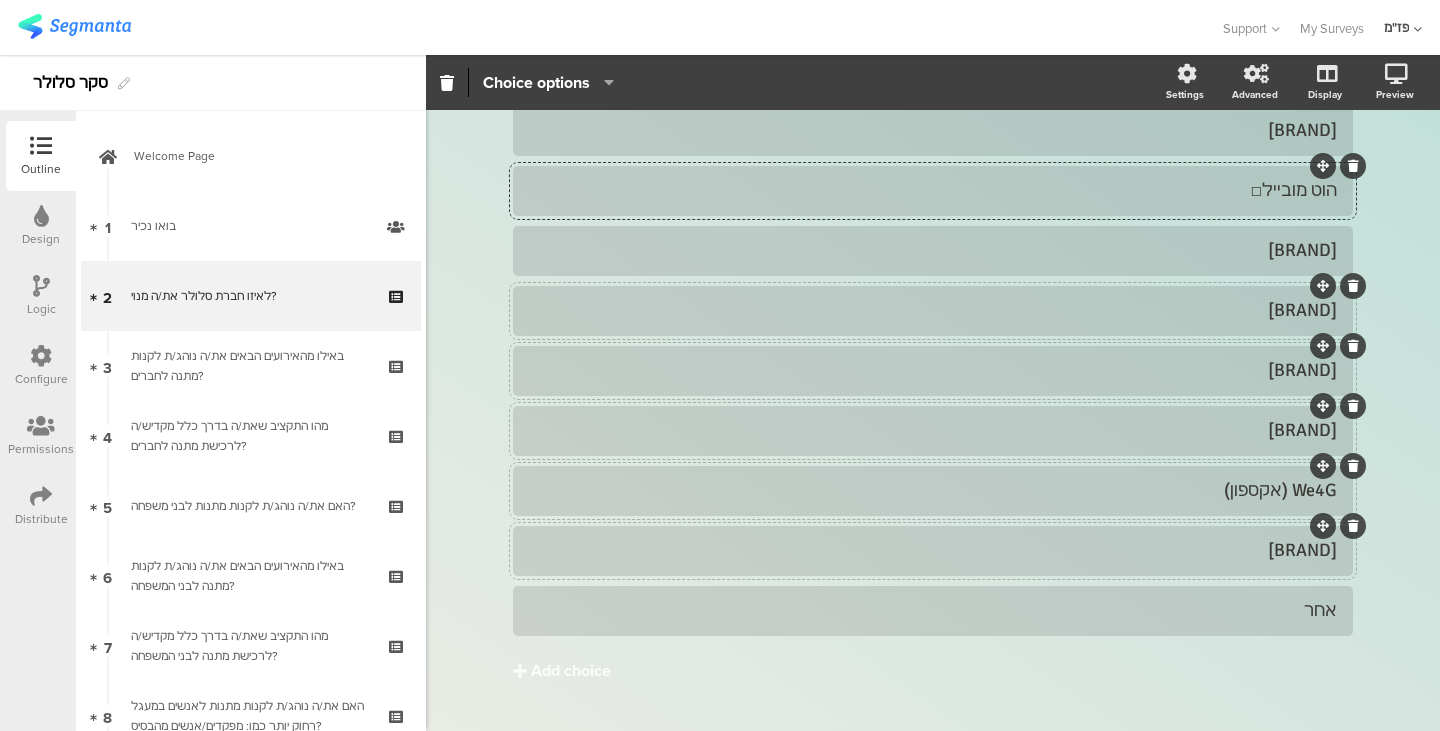 scroll, scrollTop: 280, scrollLeft: 0, axis: vertical 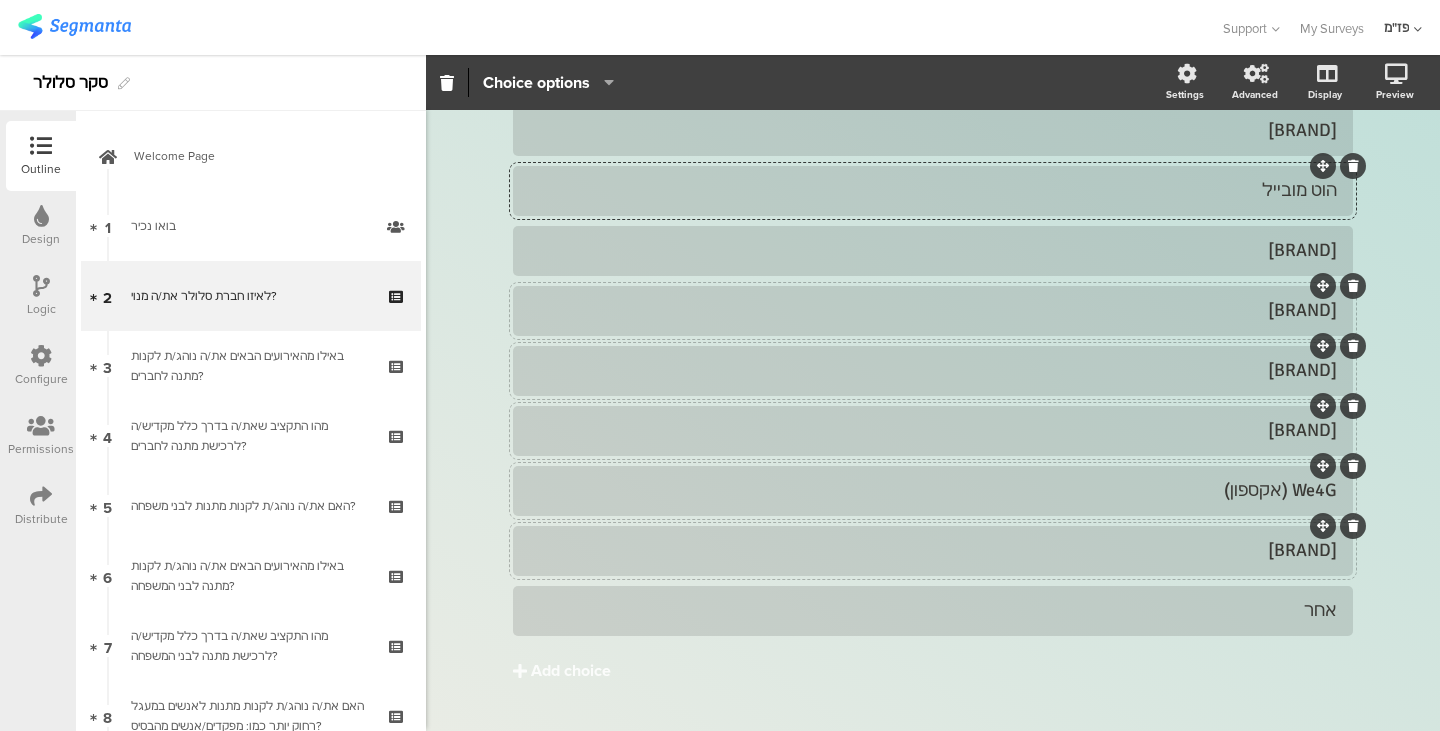 click on "[OPERATOR]
[OPERATOR]
[OPERATOR]
[OPERATOR]" at bounding box center (933, 341) 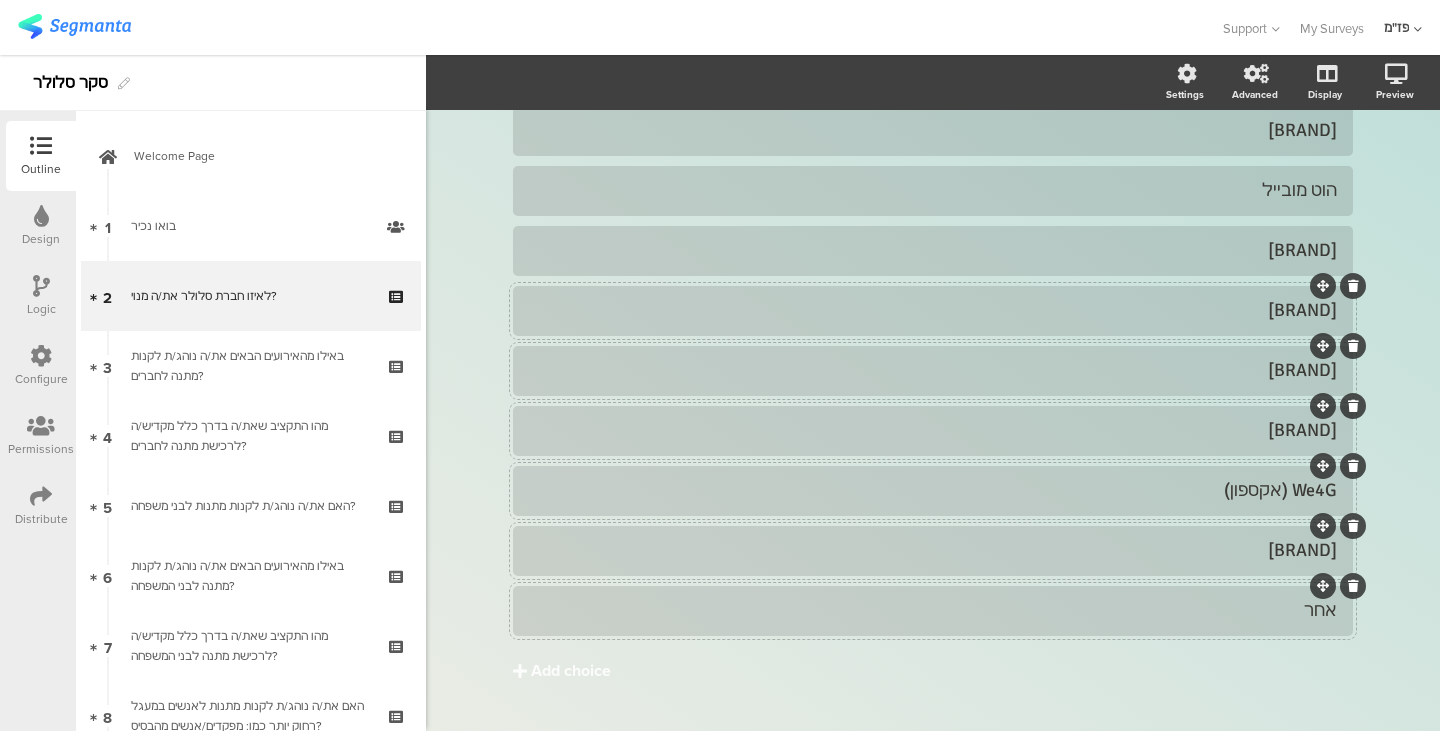 click on "אחר" at bounding box center [933, 550] 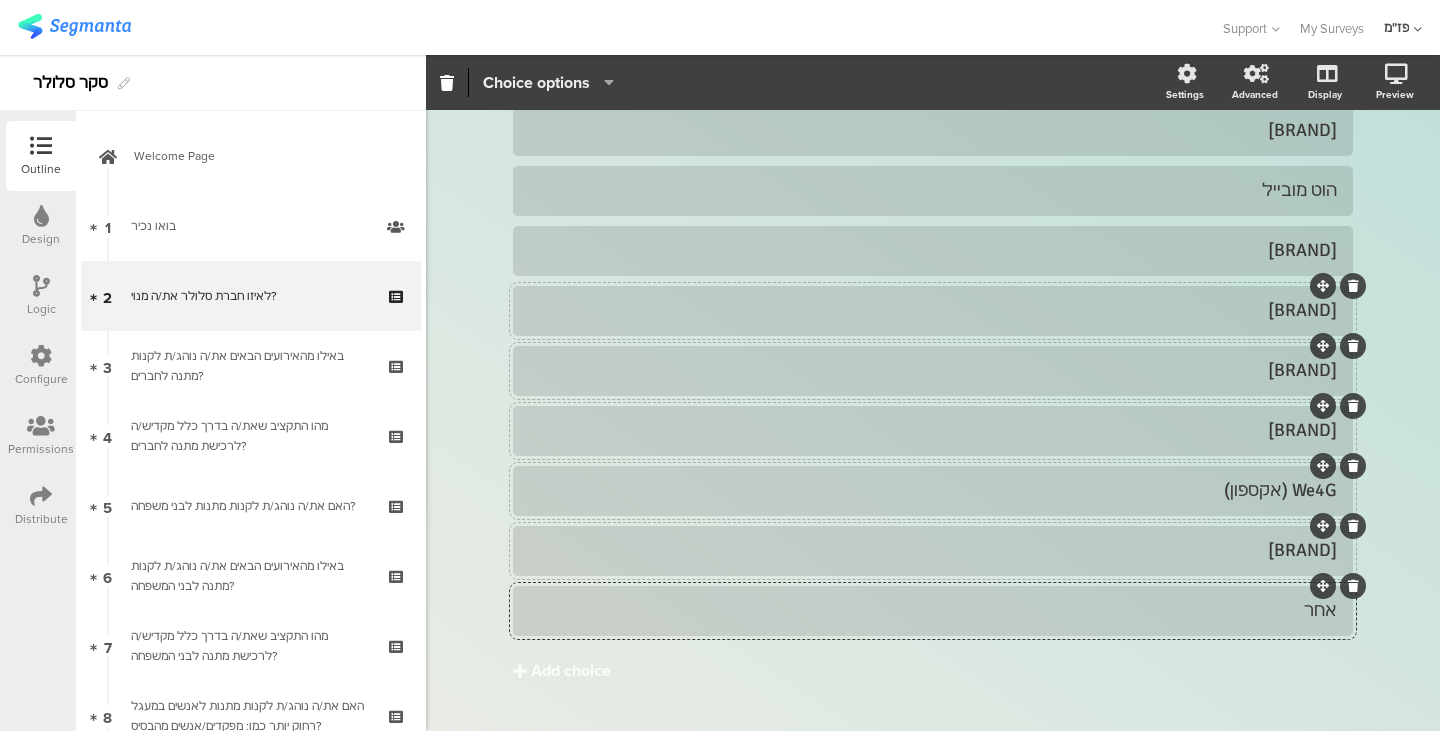 click on "Choice options" at bounding box center (536, 82) 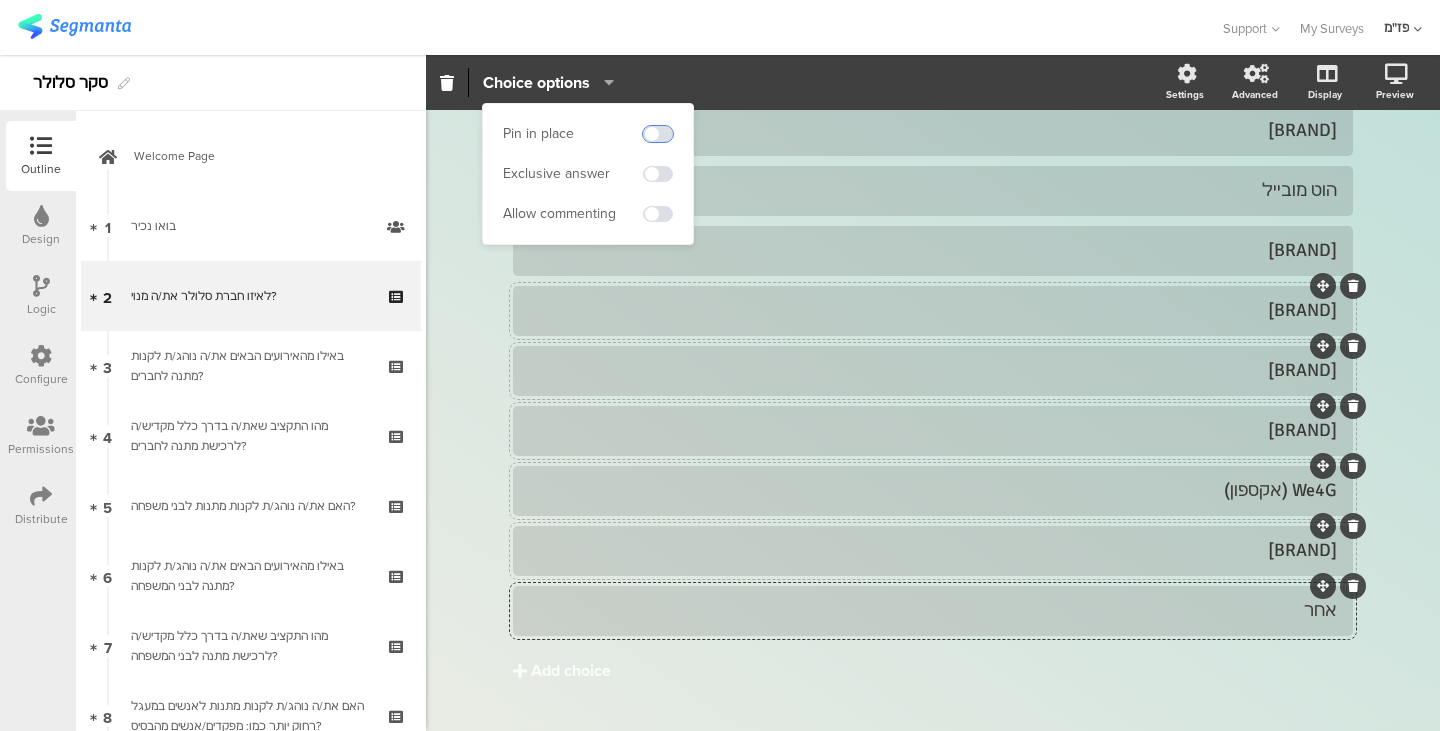 click at bounding box center (658, 134) 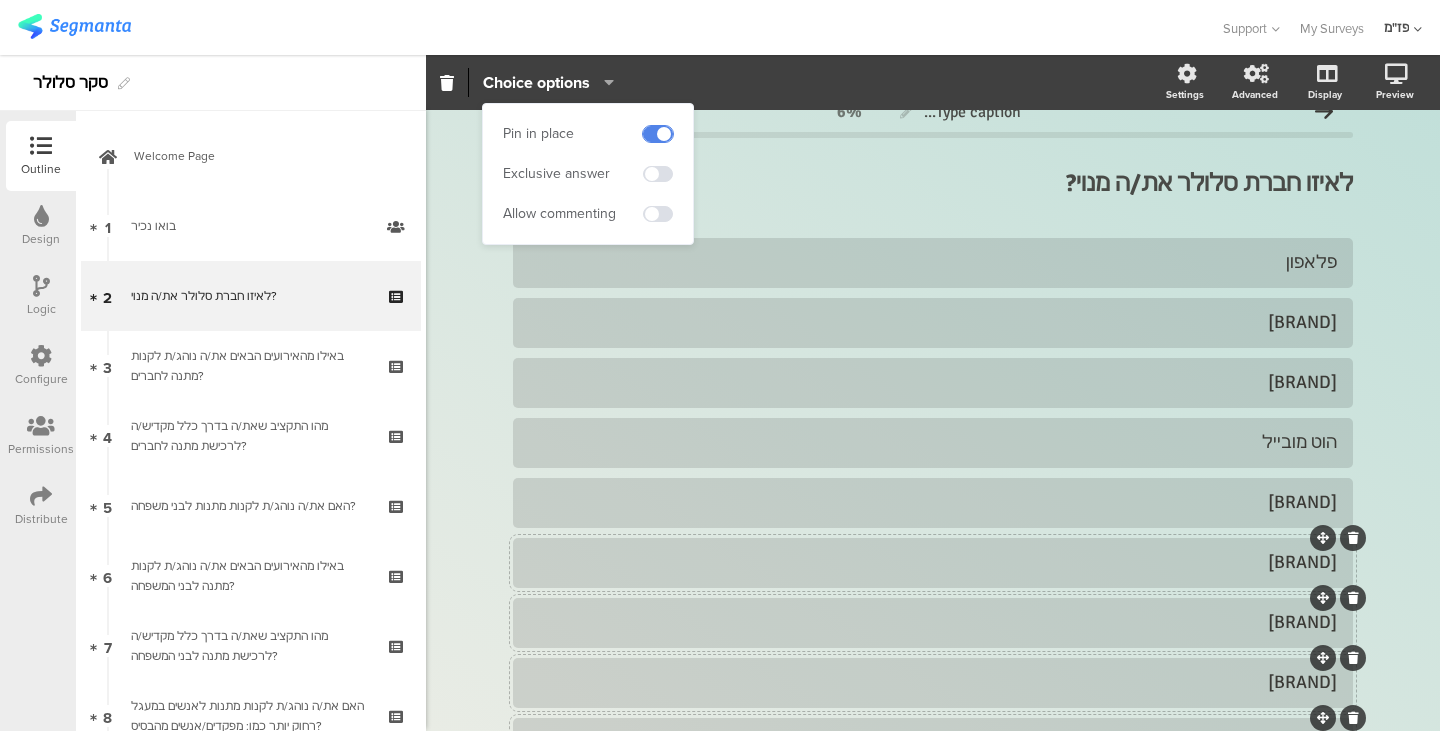 scroll, scrollTop: 0, scrollLeft: 0, axis: both 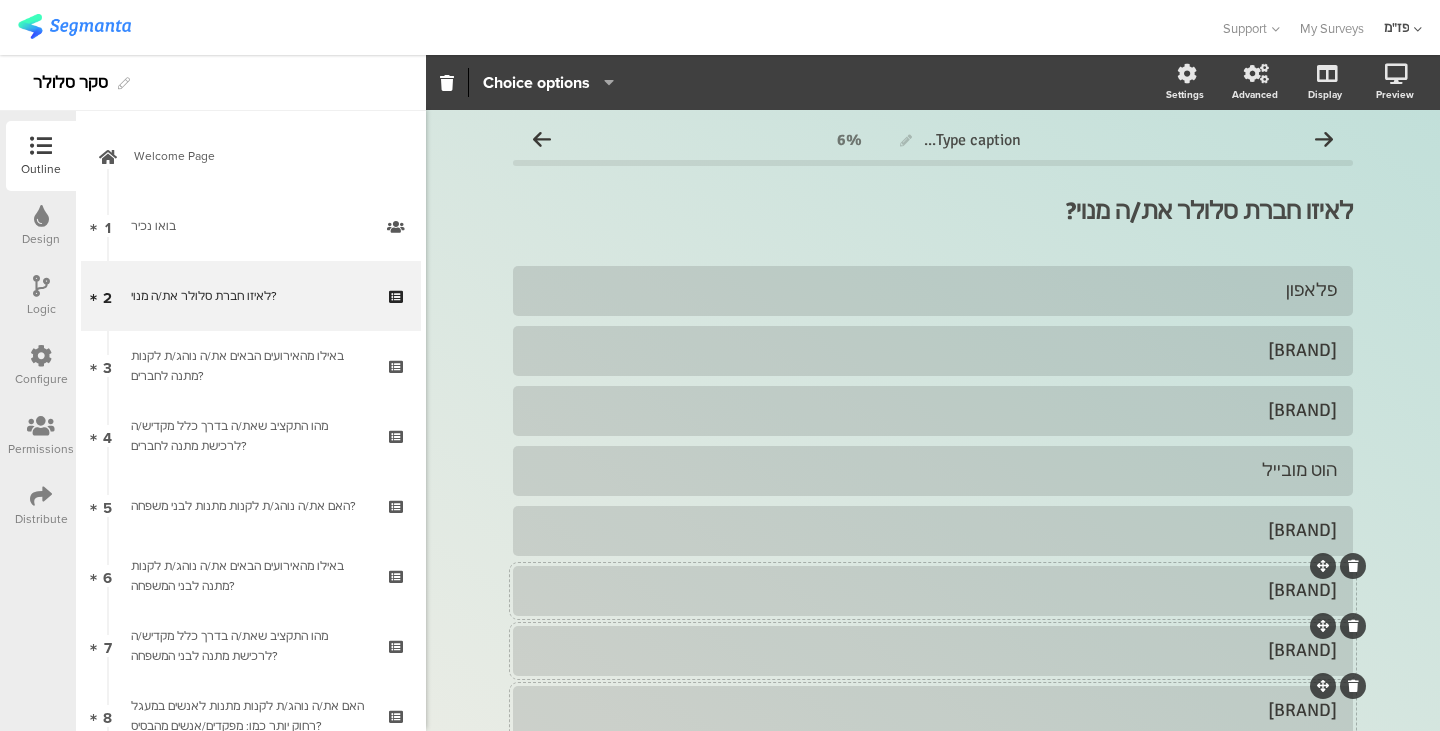 click on "לאיזו חברת סלולר את/ה מנוי?
לאיזו חברת סלולר את/ה מנוי?" at bounding box center (933, 211) 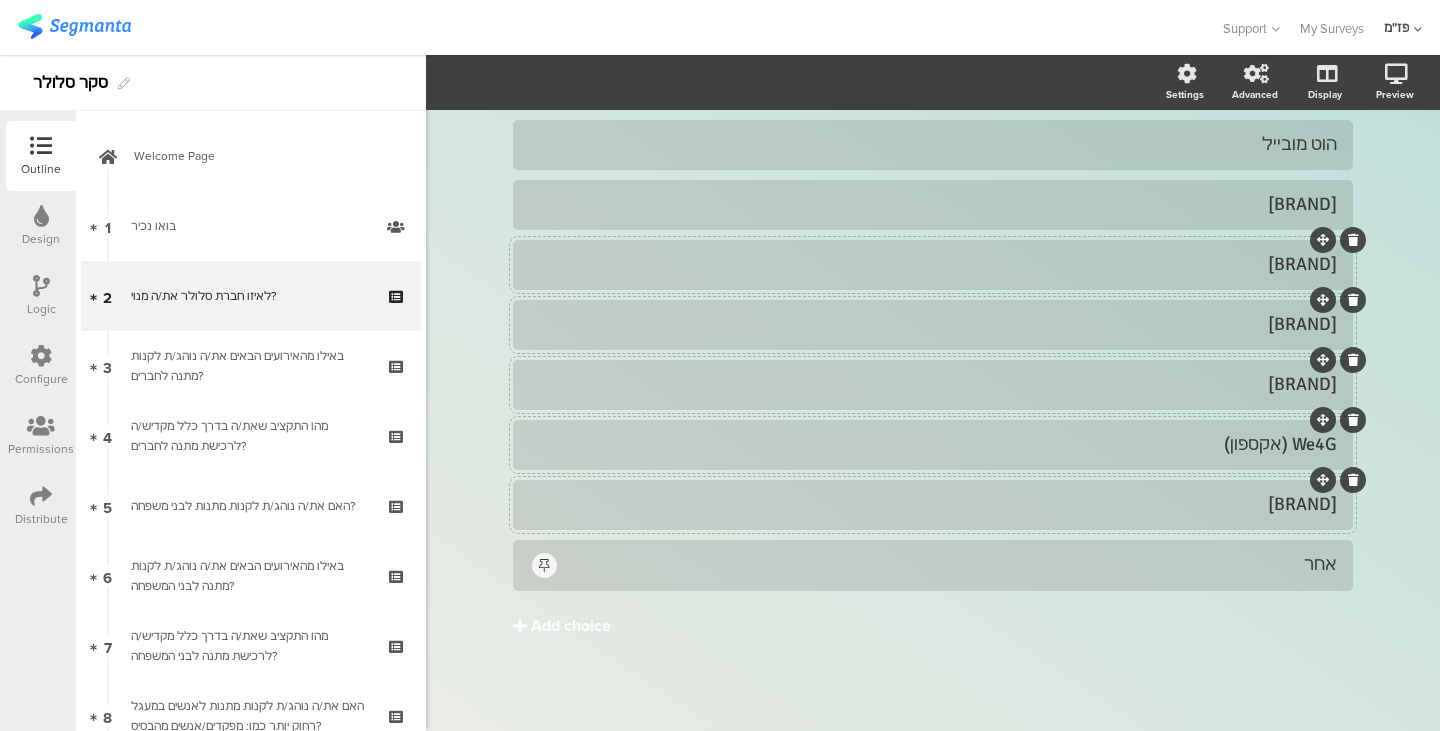 scroll, scrollTop: 0, scrollLeft: 0, axis: both 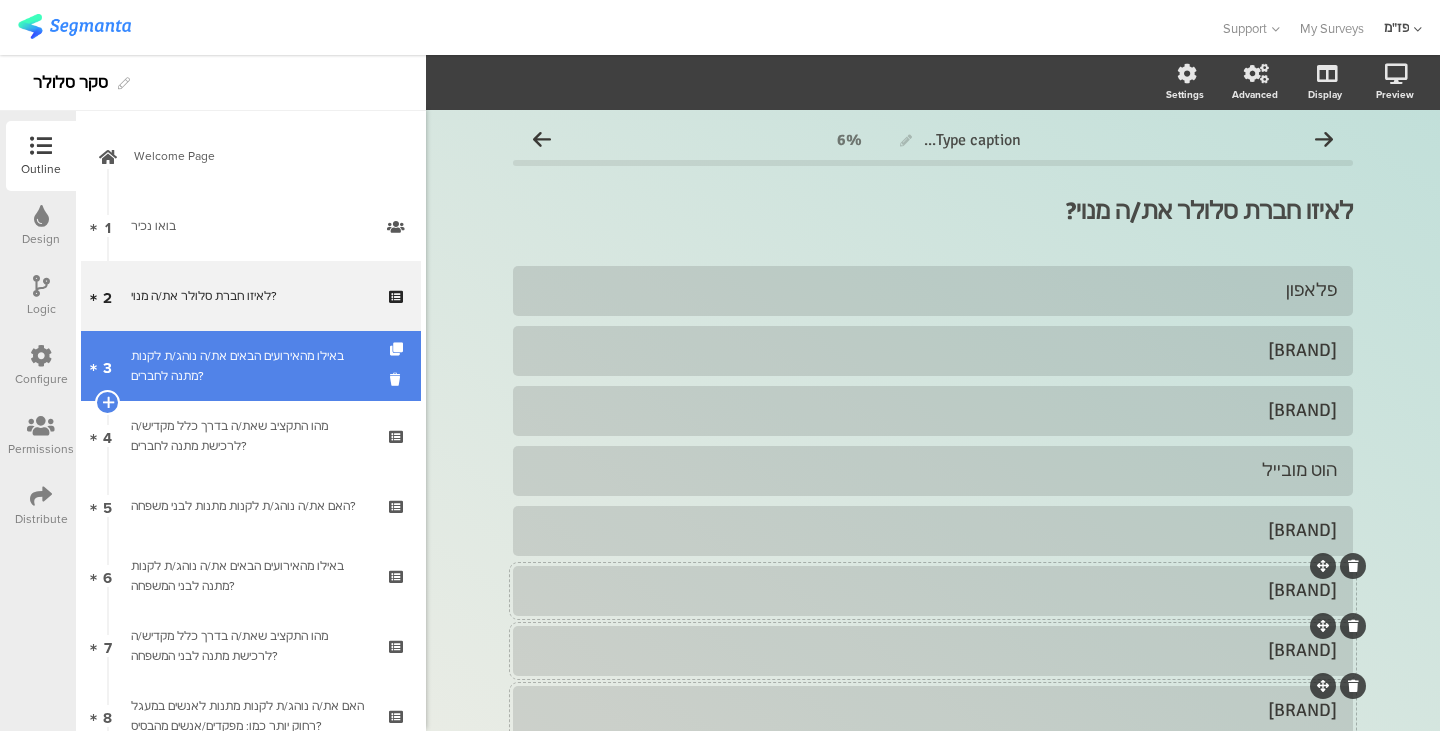 click on "באילו מהאירועים הבאים את/ה נוהג/ת לקנות מתנה לחברים?" at bounding box center (250, 366) 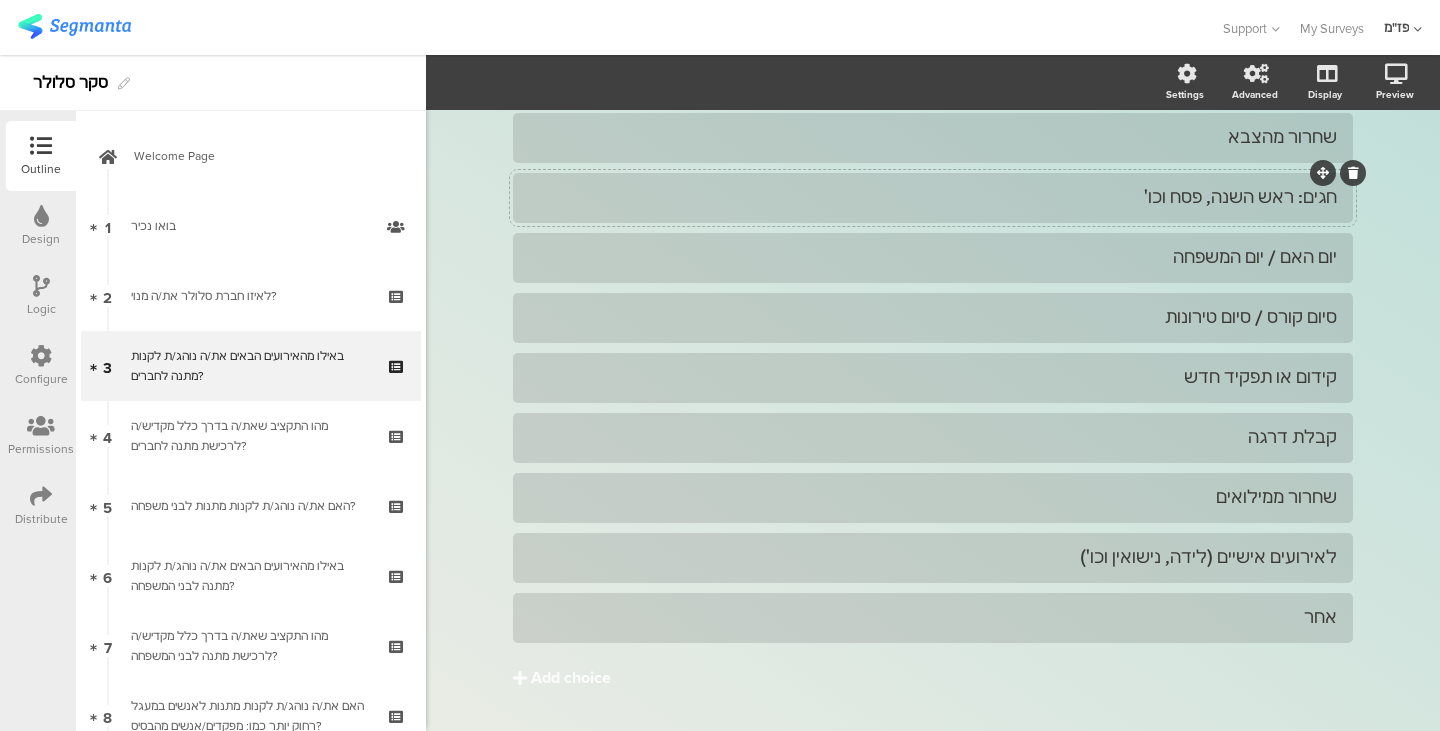 scroll, scrollTop: 0, scrollLeft: 0, axis: both 